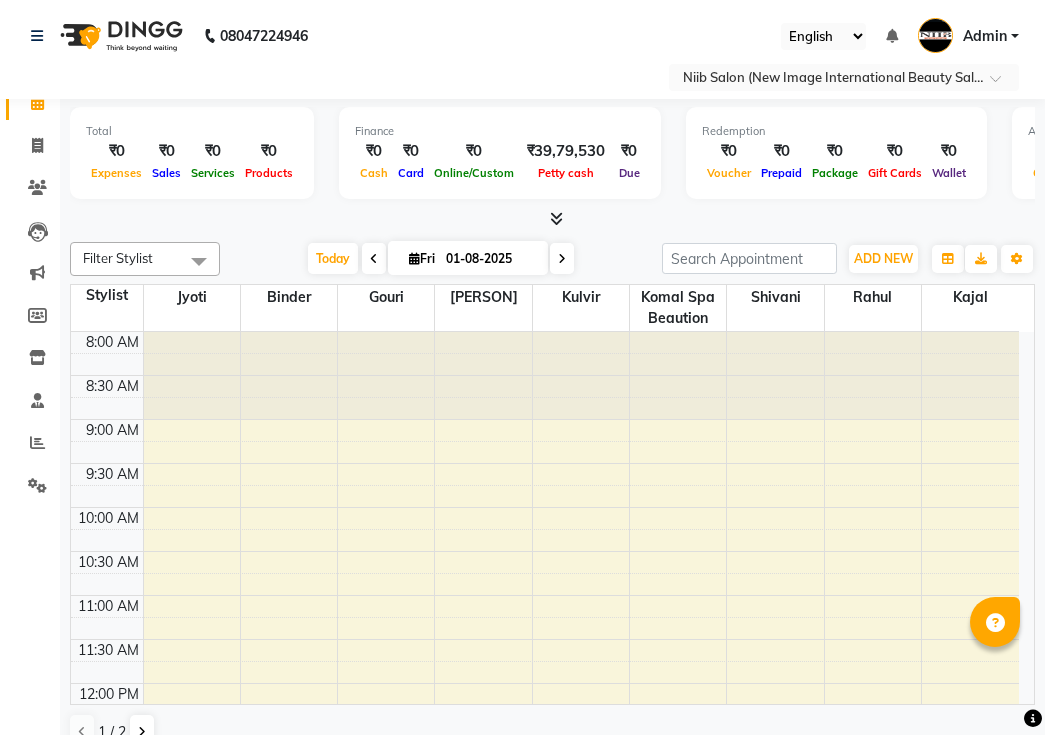 scroll, scrollTop: 0, scrollLeft: 0, axis: both 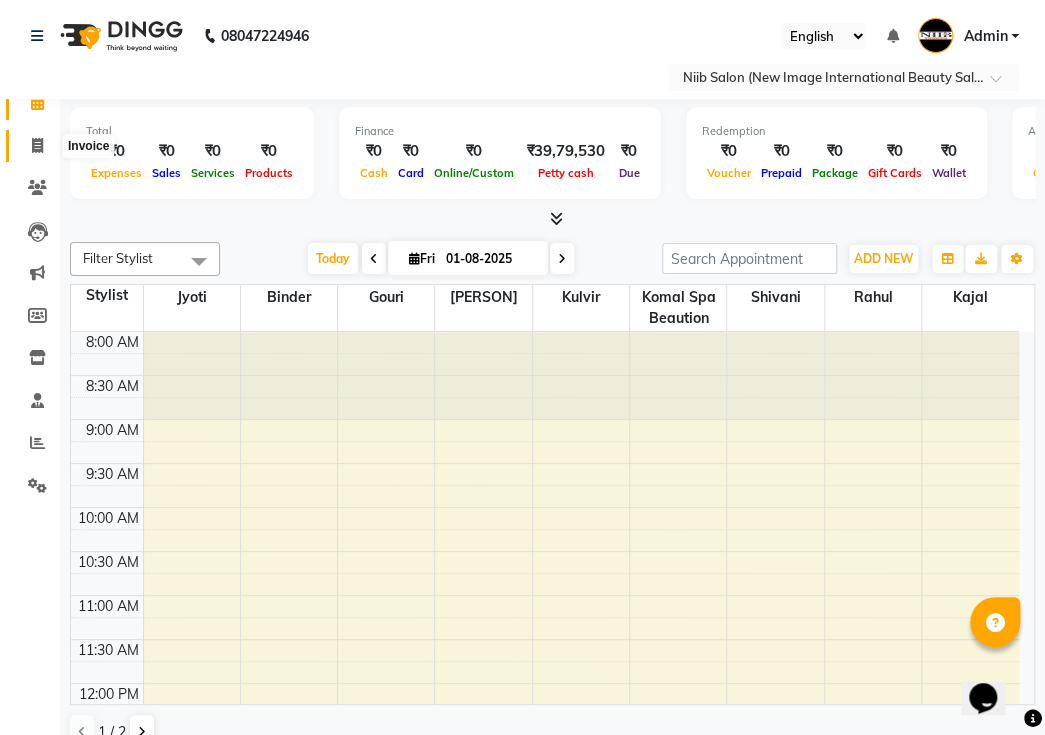 click 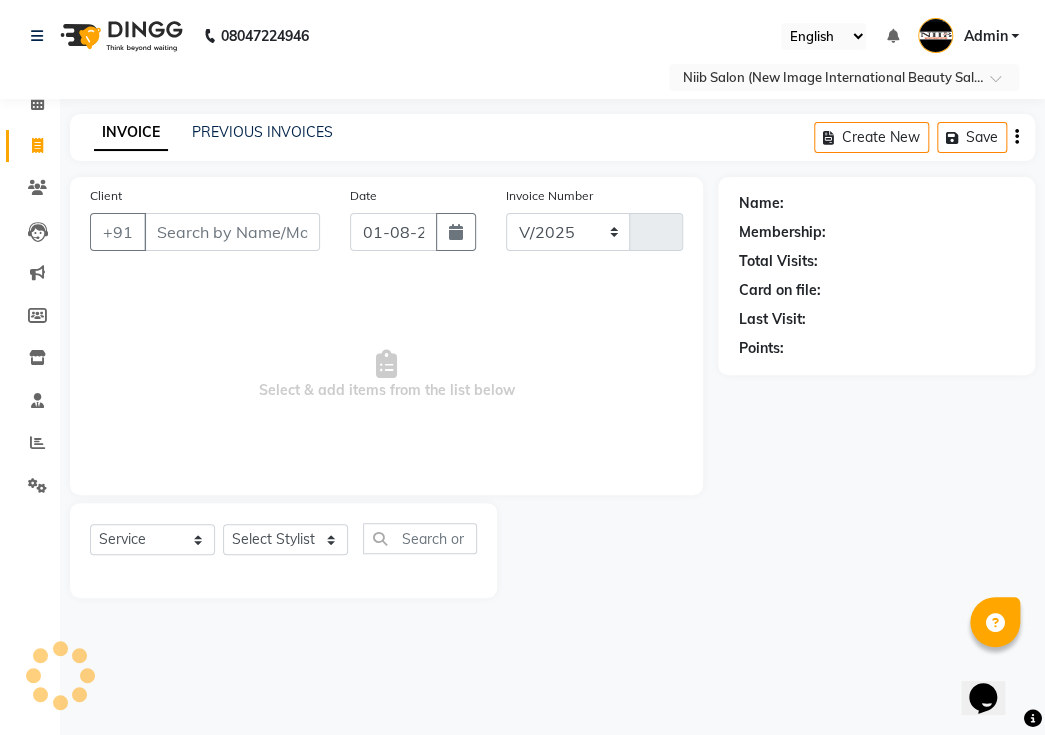 select on "5739" 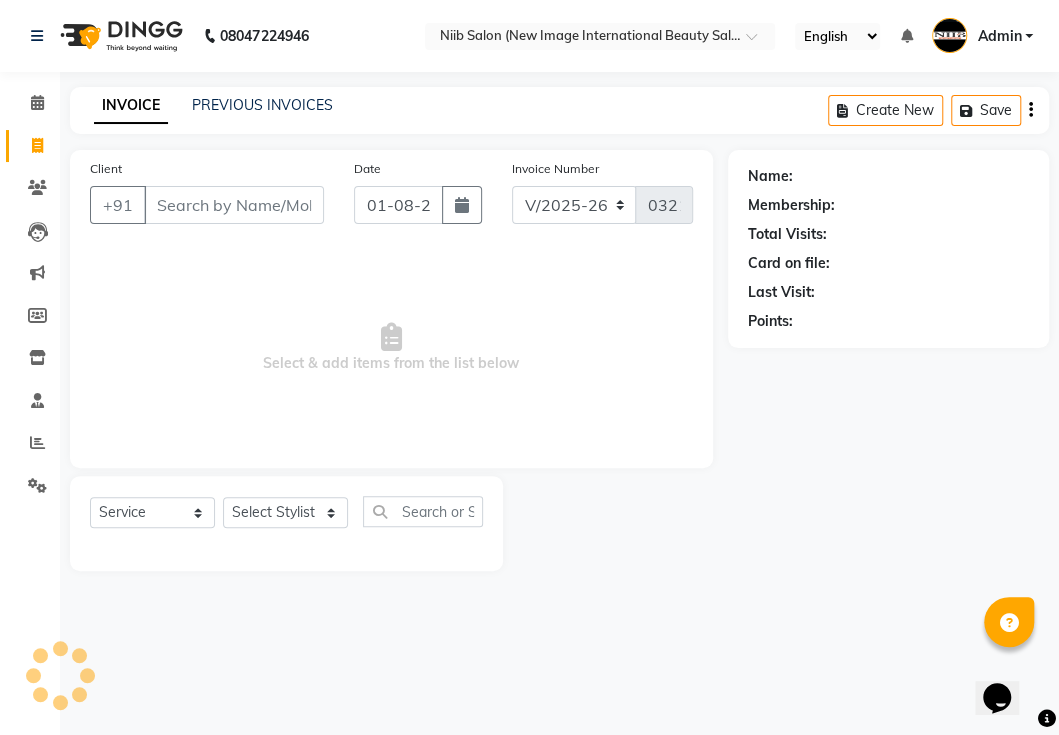 select on "P" 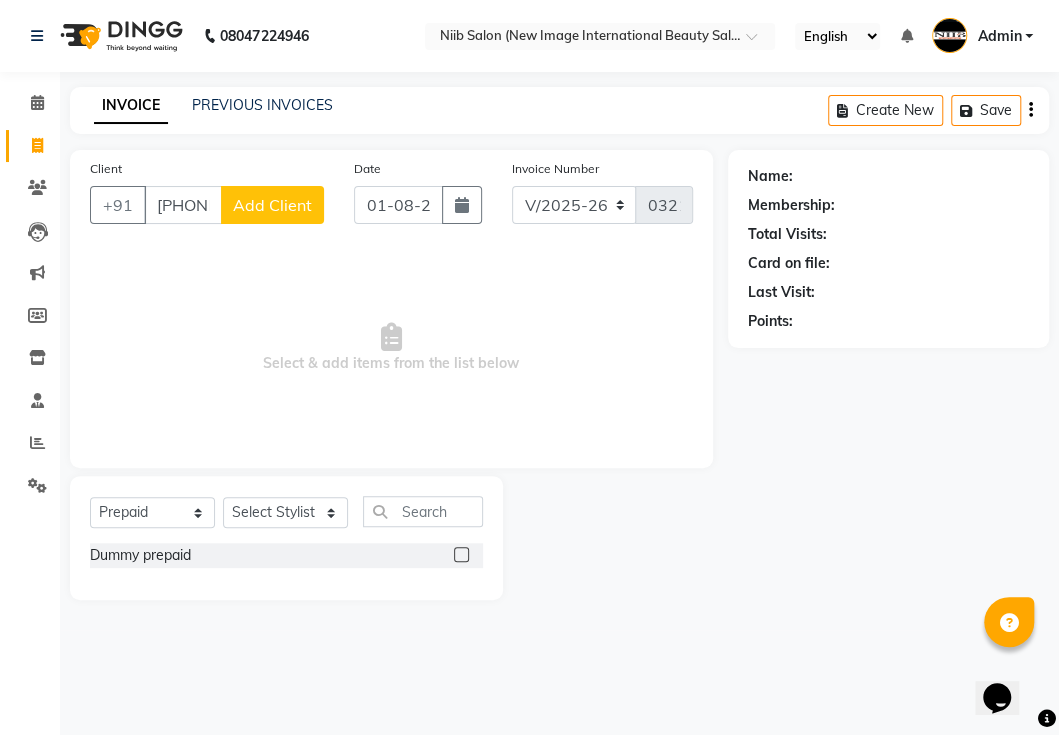 type on "[PHONE]" 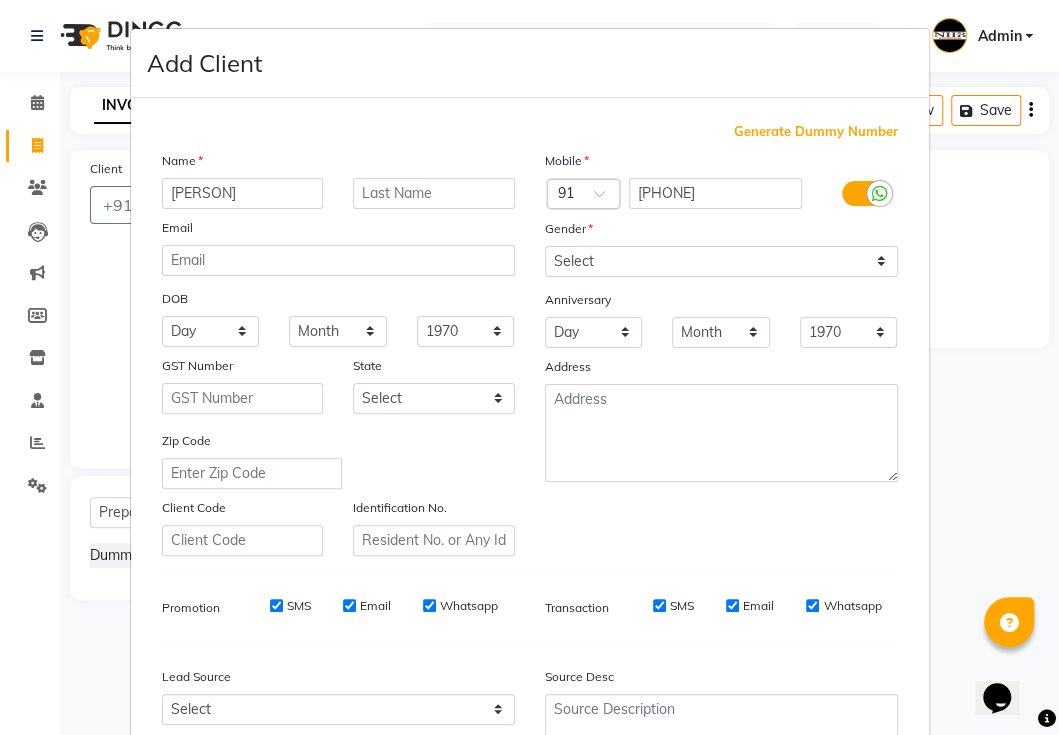 click on "[PERSON]" at bounding box center [243, 193] 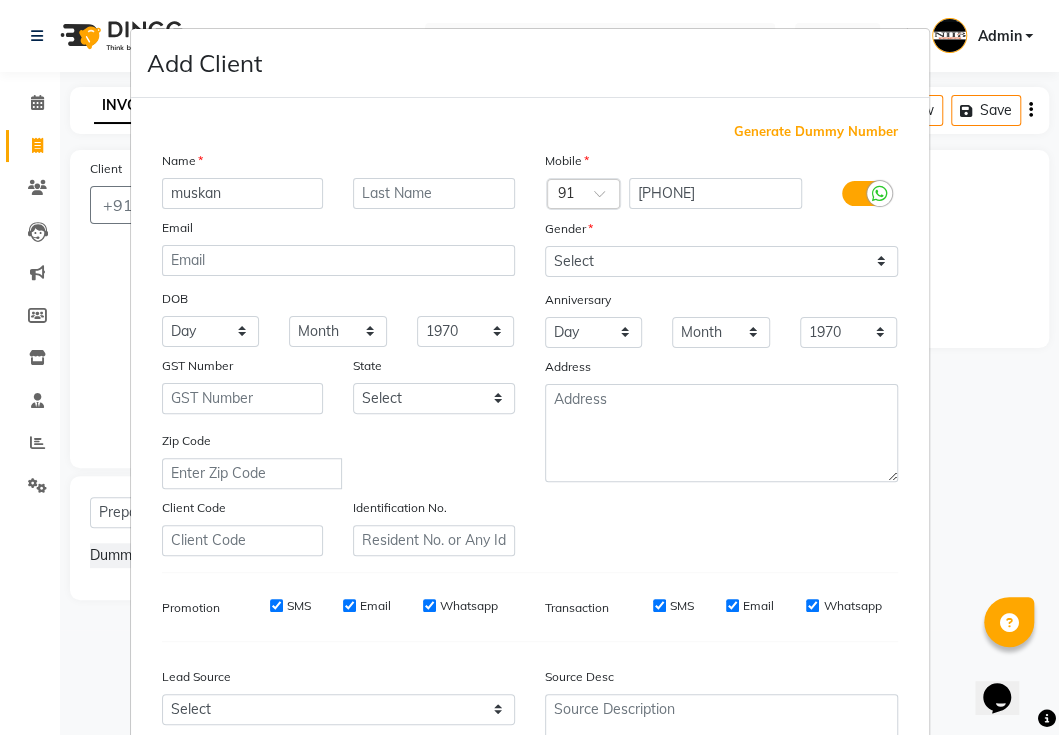 type on "muskan" 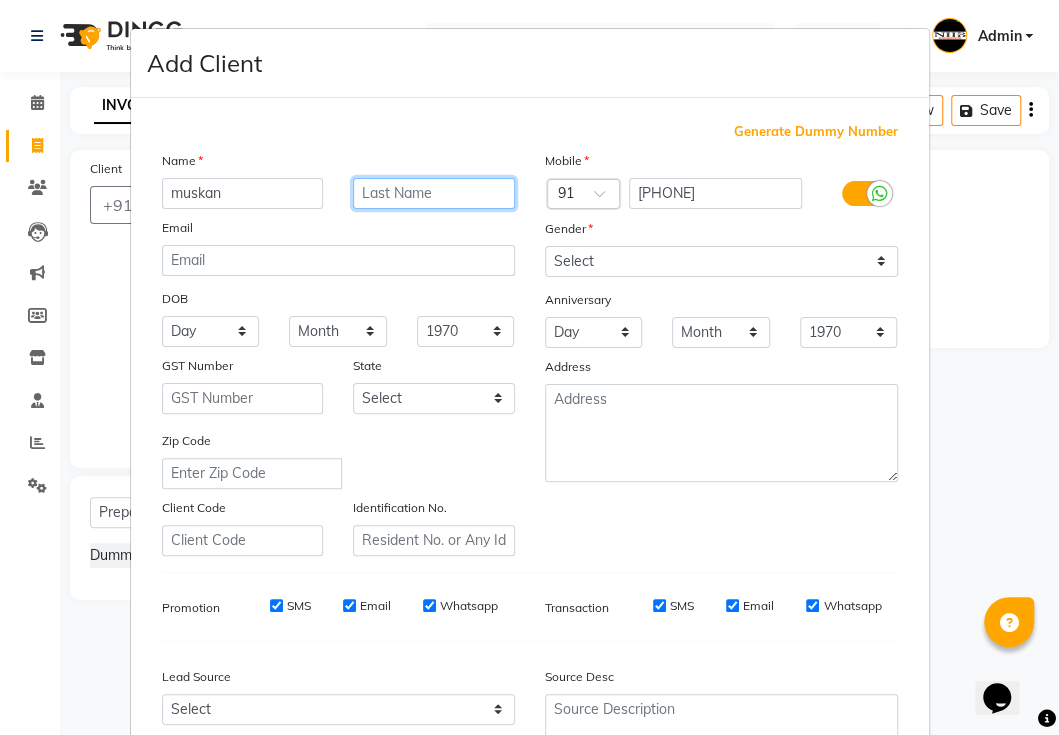 click at bounding box center [434, 193] 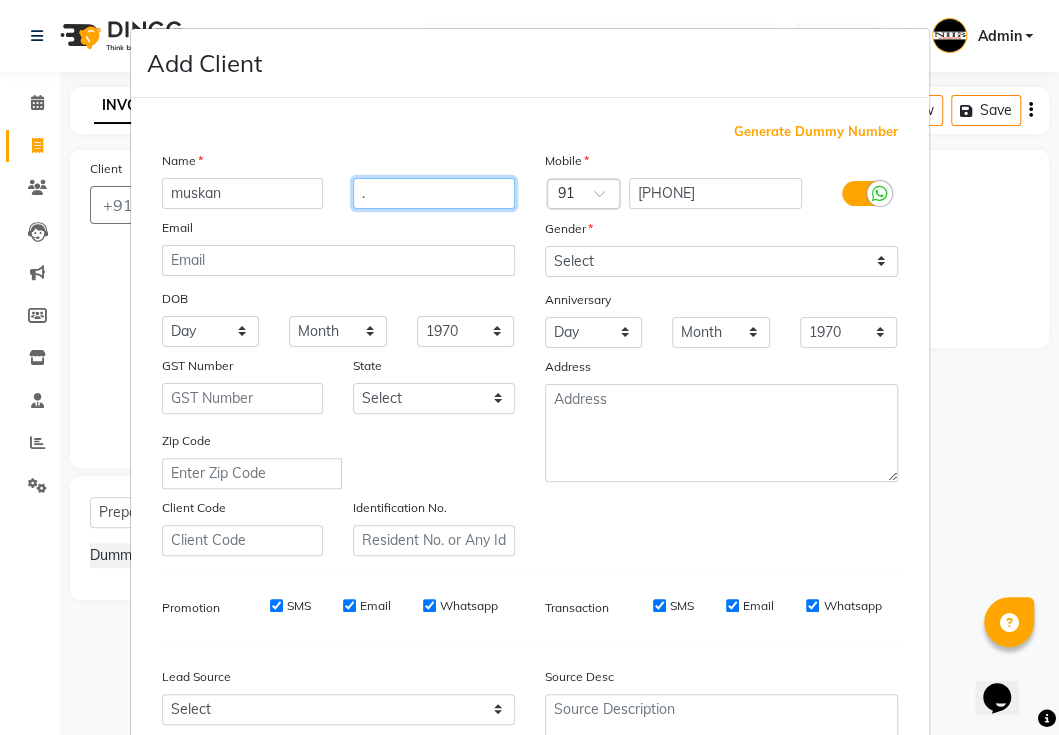type on "." 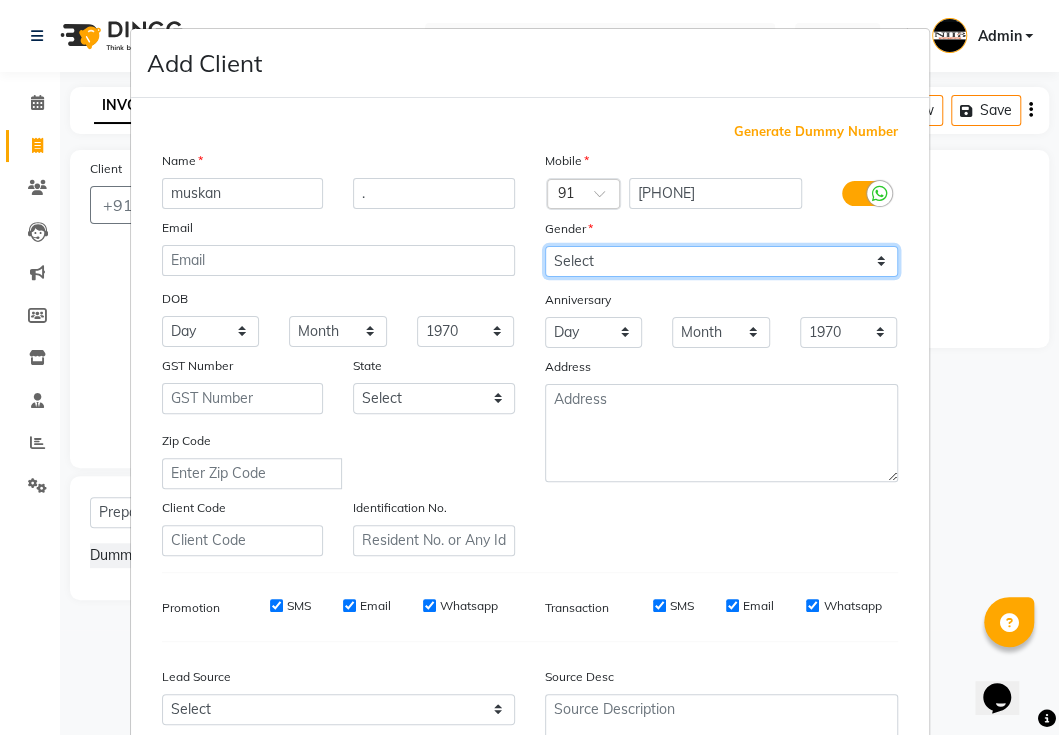 drag, startPoint x: 675, startPoint y: 261, endPoint x: 666, endPoint y: 272, distance: 14.21267 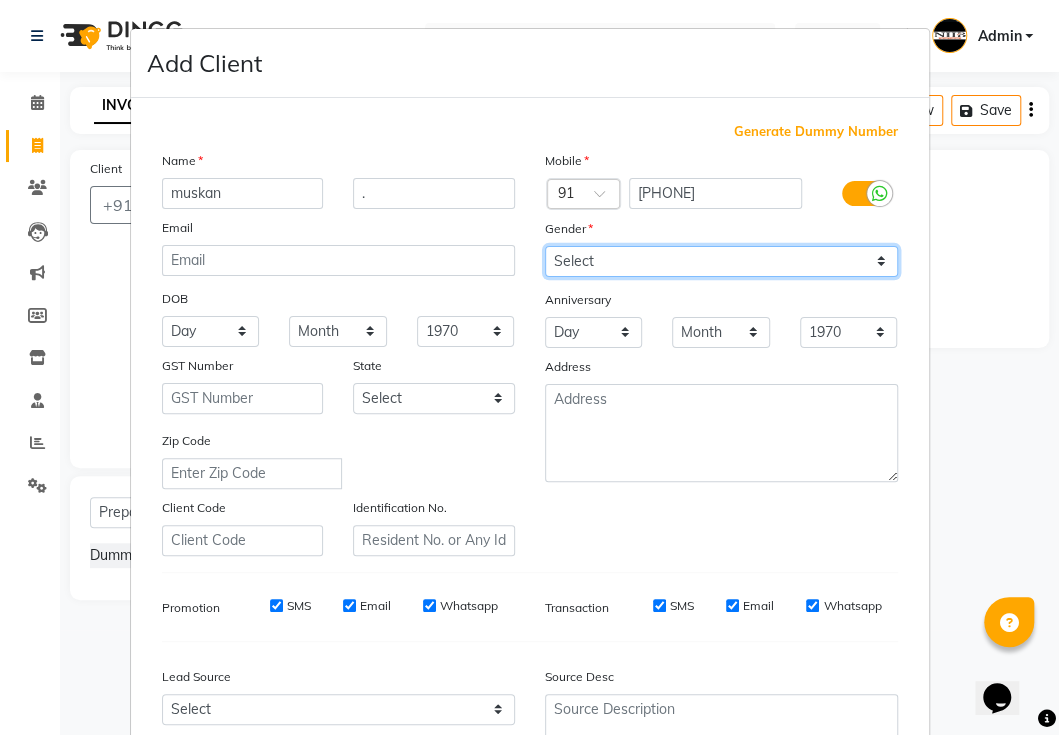 click on "Select Male Female Other Prefer Not To Say" at bounding box center (721, 261) 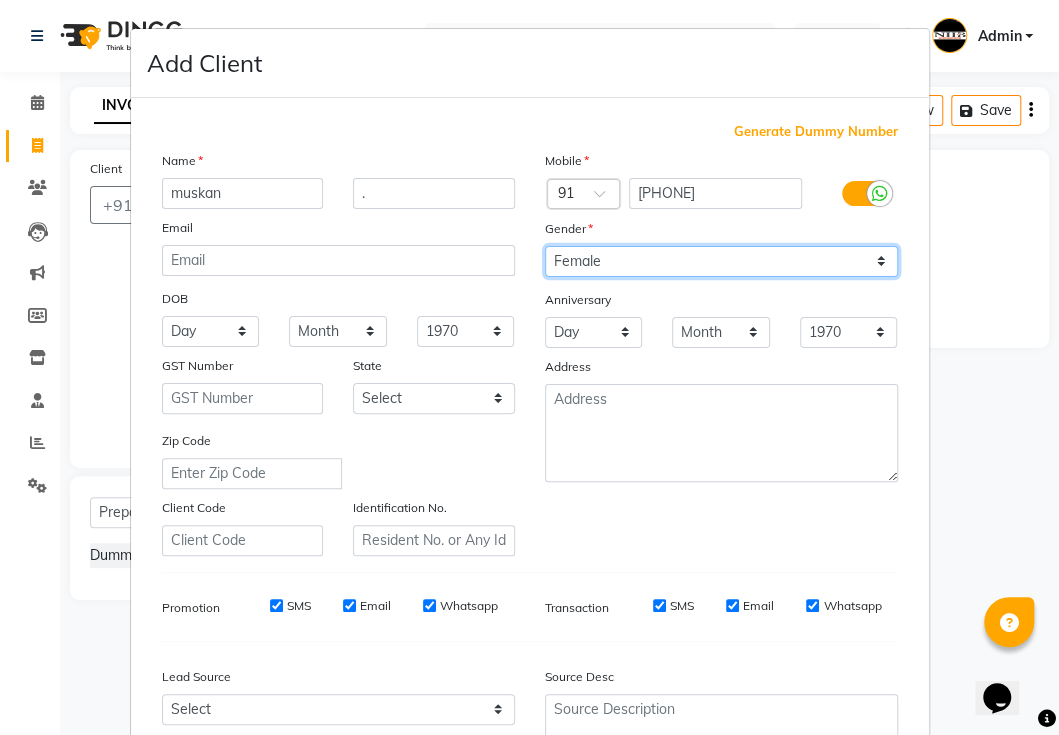 click on "Select Male Female Other Prefer Not To Say" at bounding box center (721, 261) 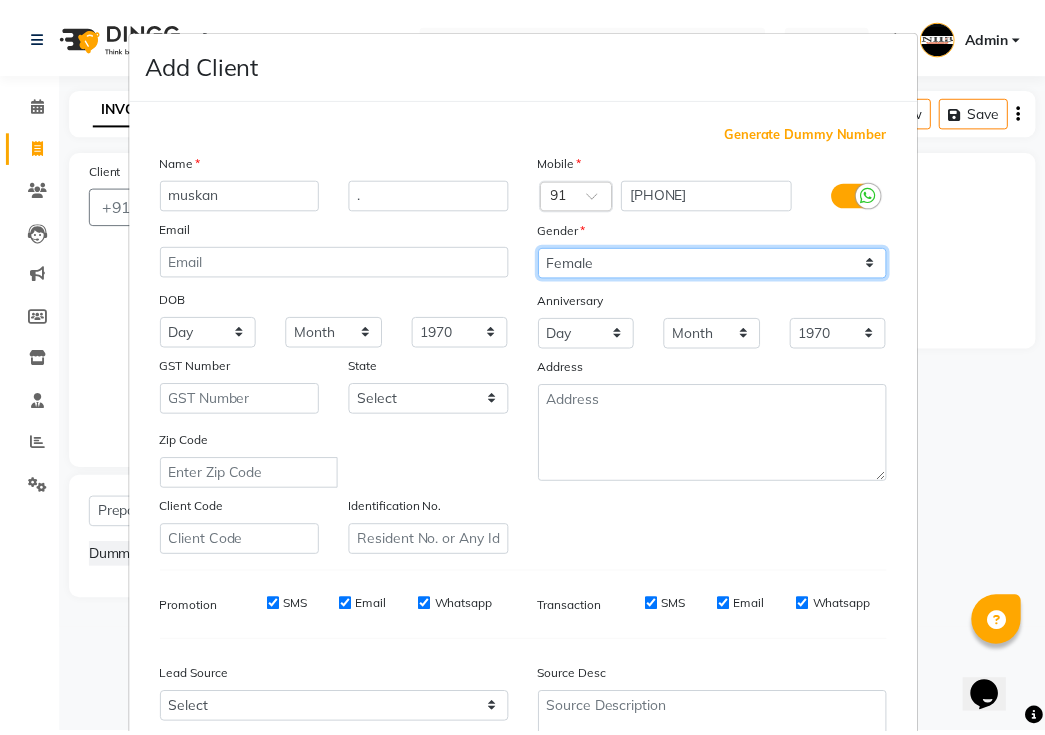 scroll, scrollTop: 190, scrollLeft: 0, axis: vertical 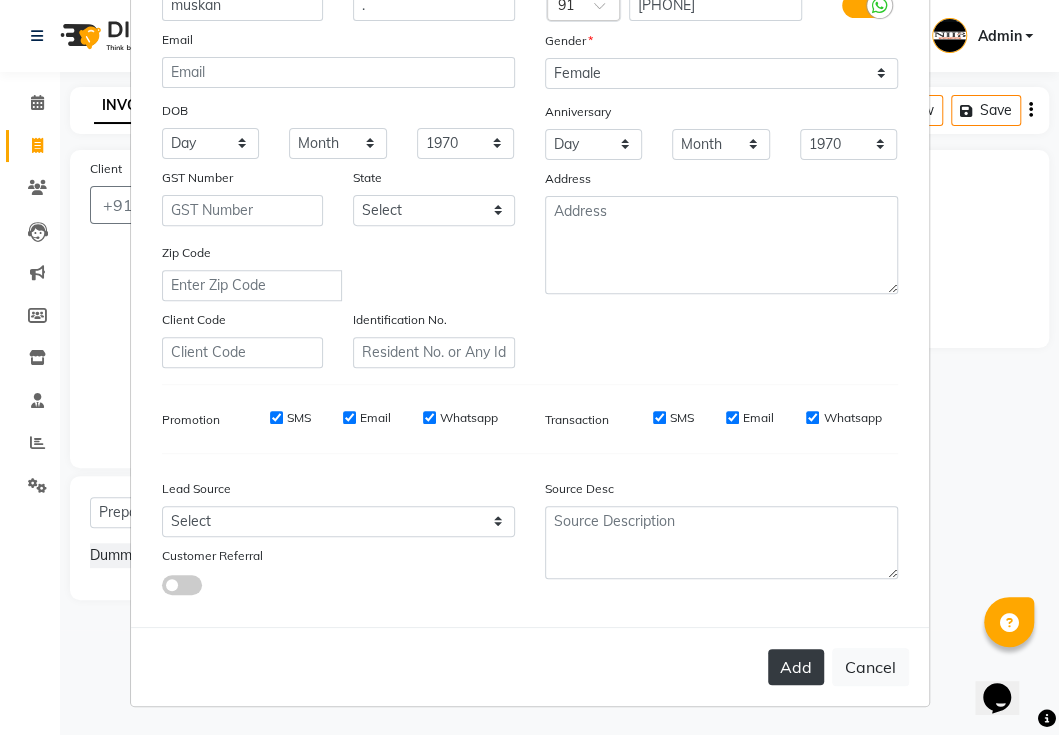 click on "Add" at bounding box center (796, 667) 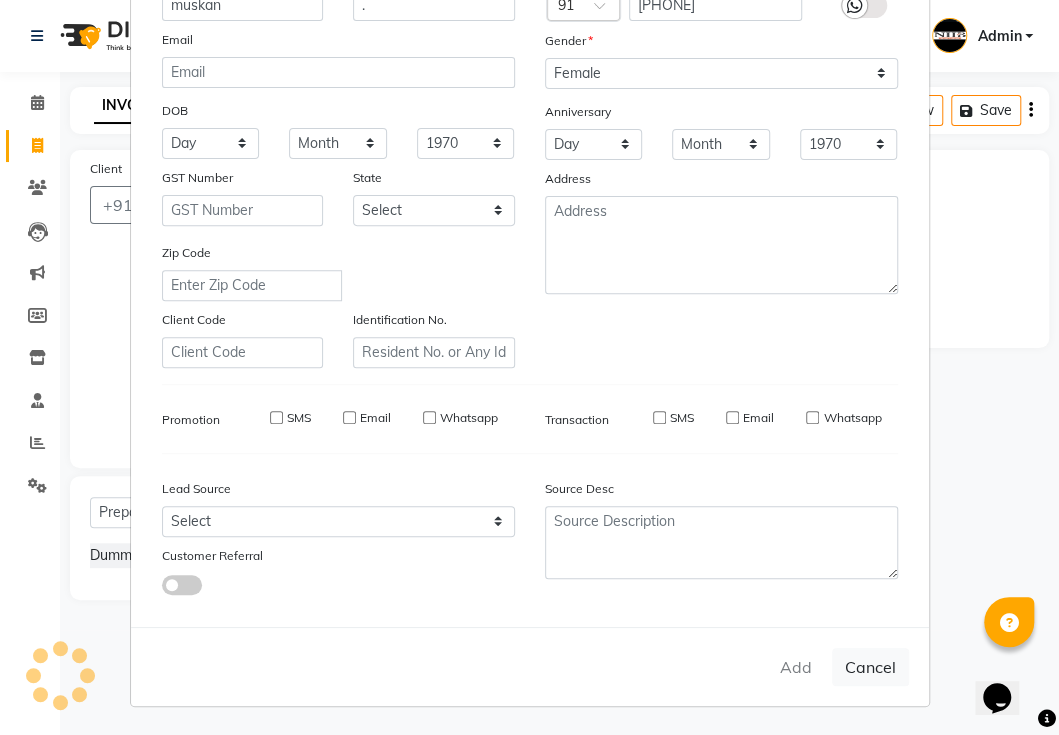type 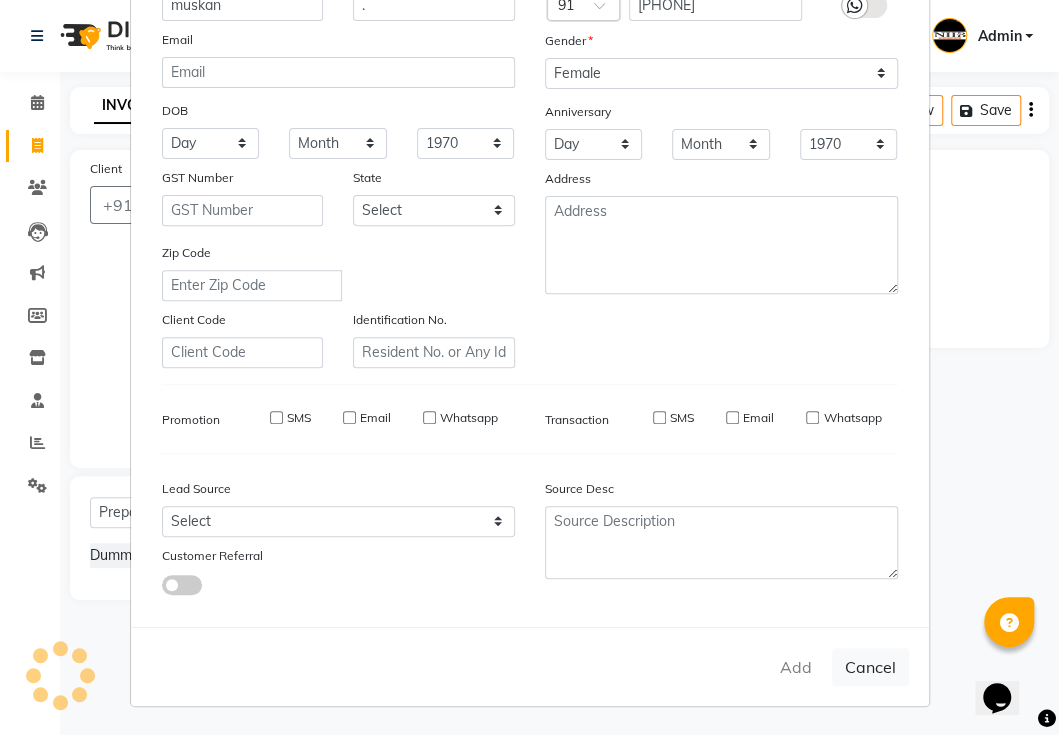 checkbox on "false" 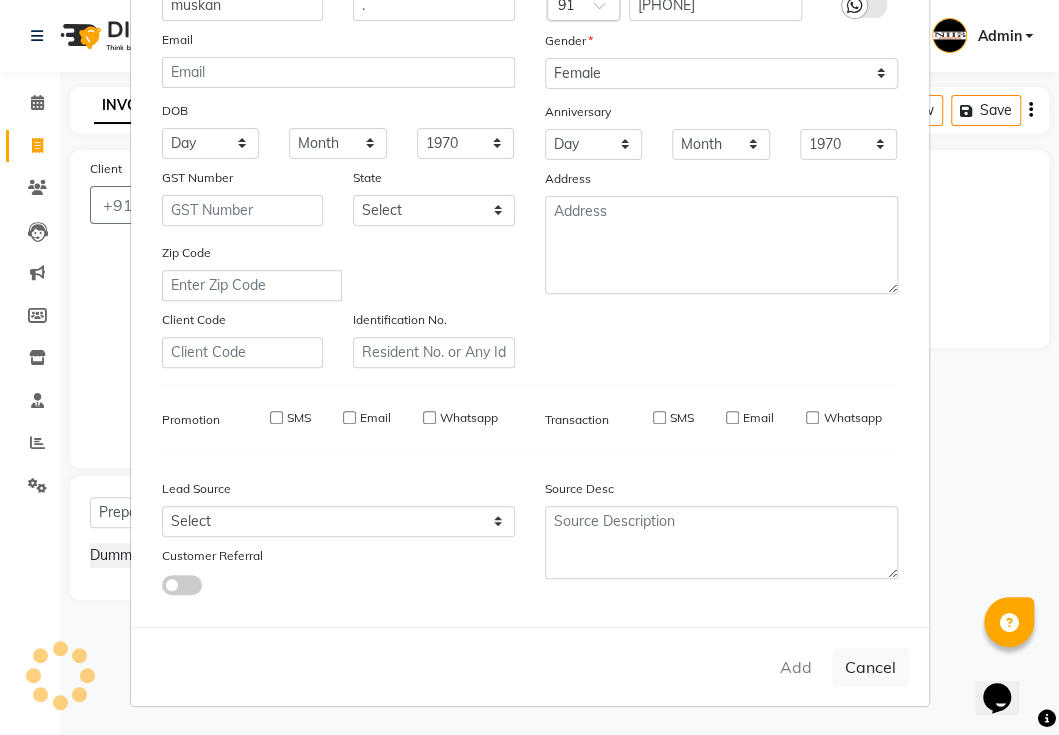 checkbox on "false" 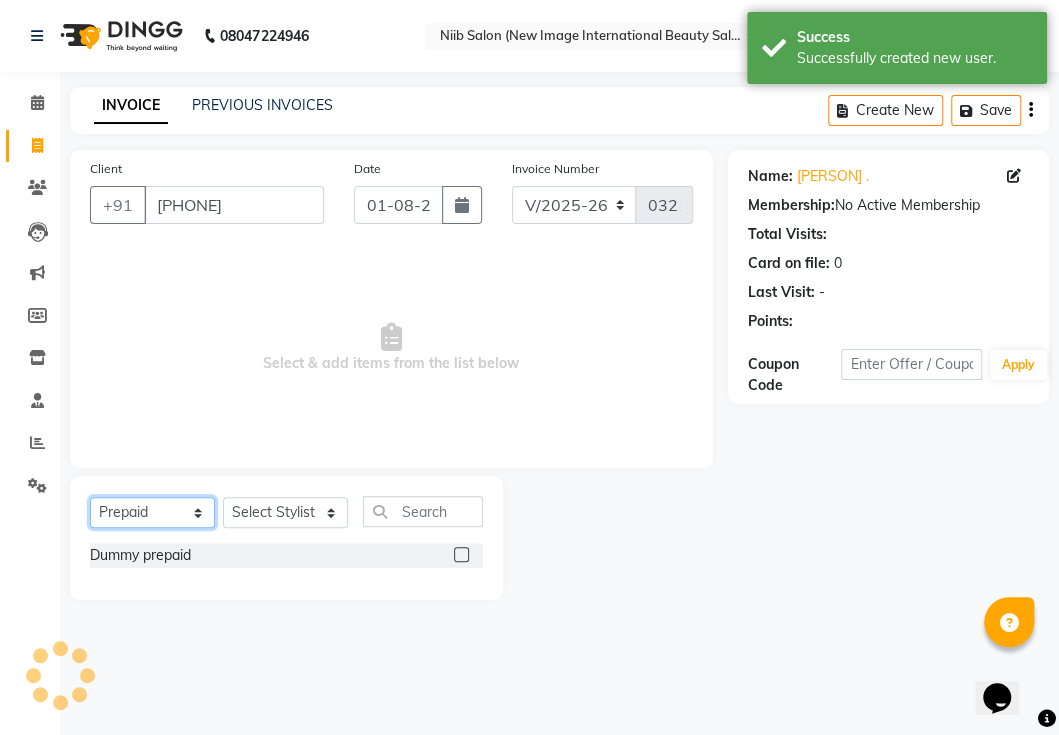 click on "Select  Service  Product  Membership  Package Voucher Prepaid Gift Card" 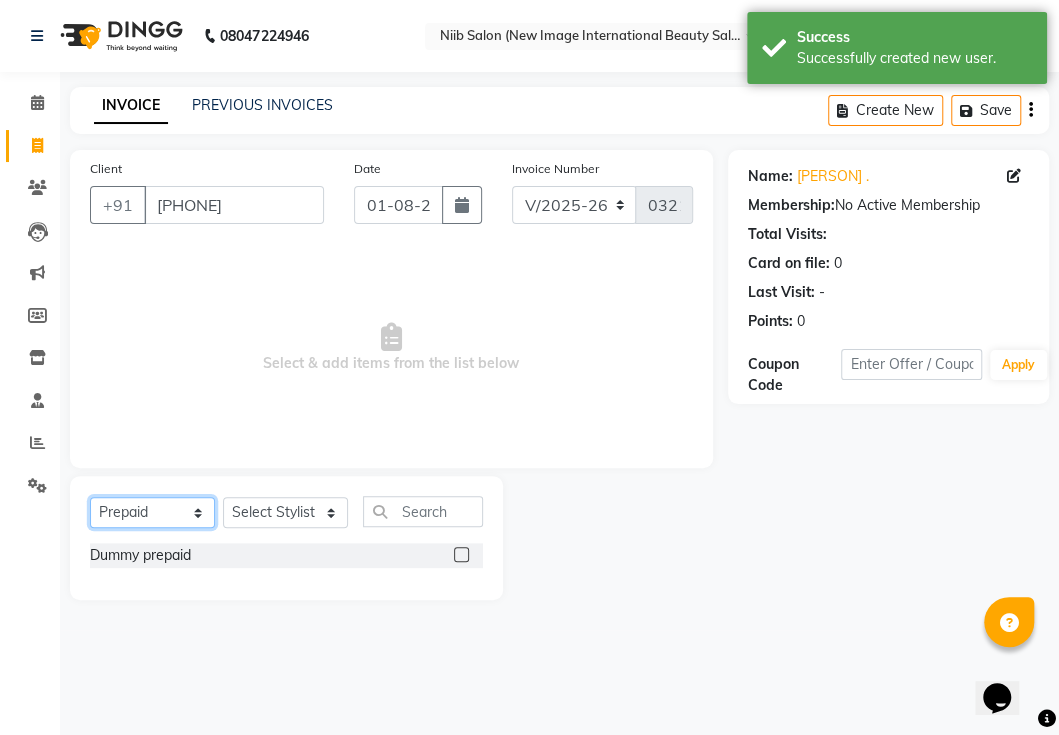 select on "service" 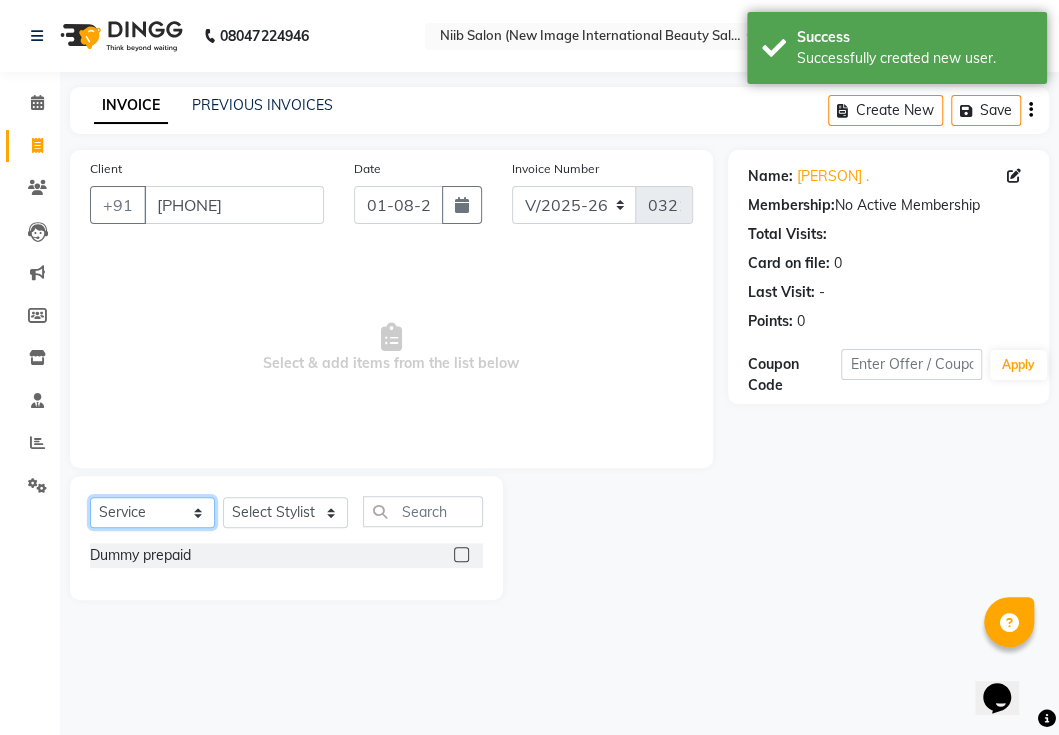 click on "Select  Service  Product  Membership  Package Voucher Prepaid Gift Card" 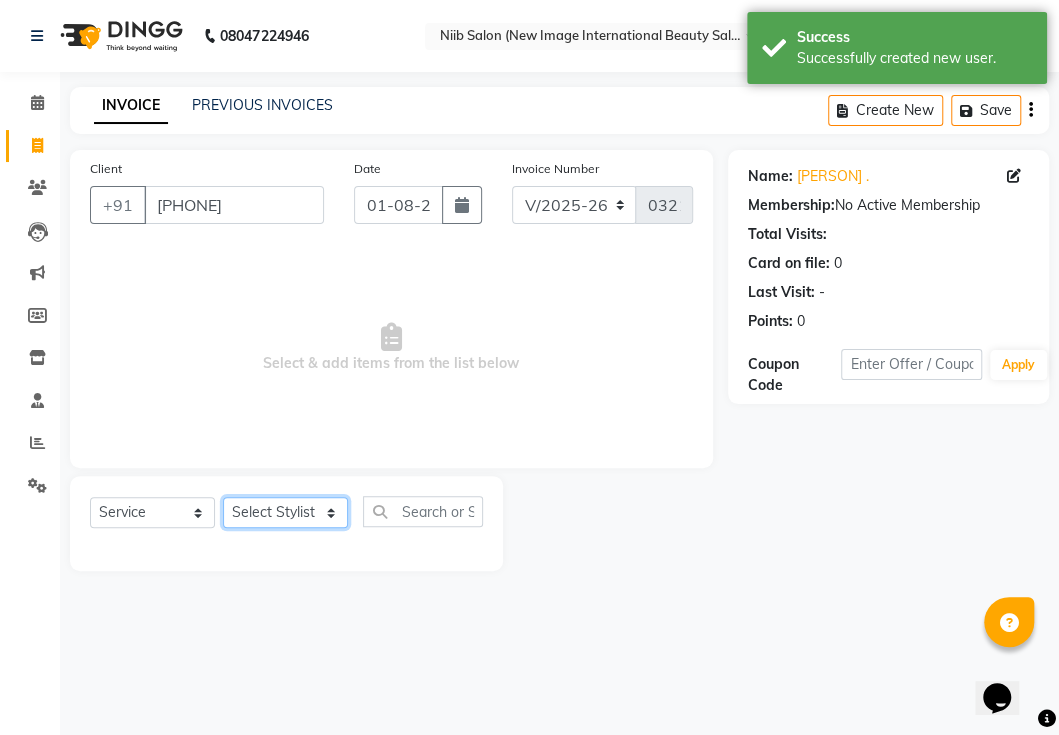 click on "Select Stylist binder  [PERSON]  [PERSON]  [PERSON]  [PERSON] spa beaution [PERSON]  [PERSON]  [PERSON]  [PERSON] [PERSON] [PERSON]" 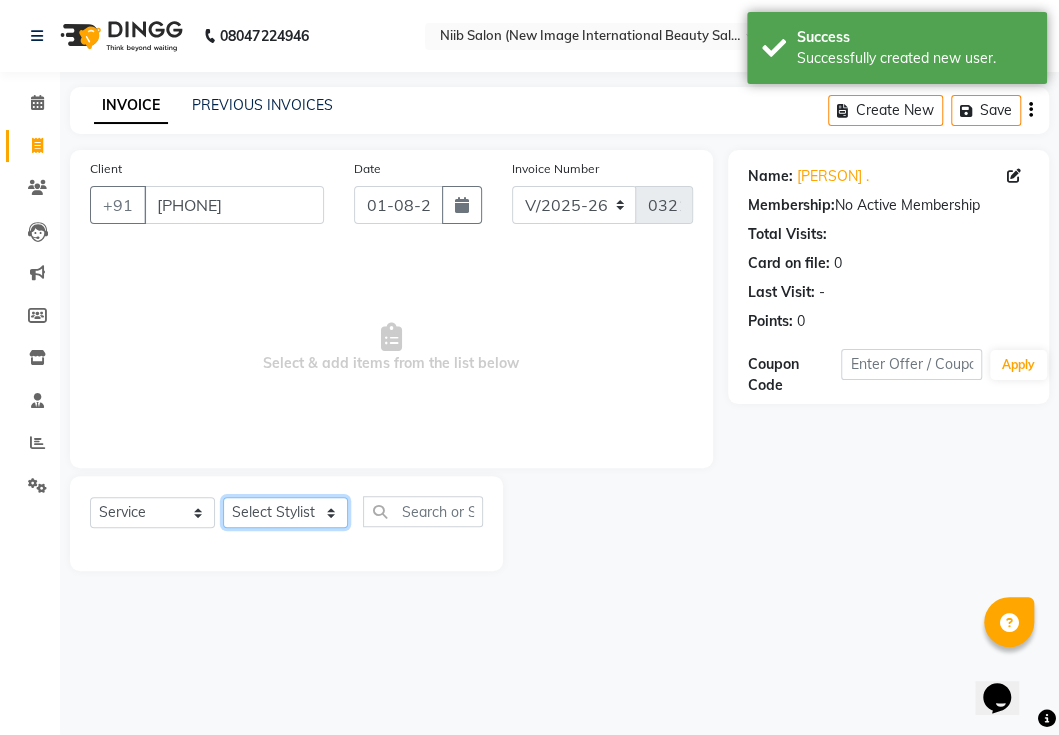 select on "59948" 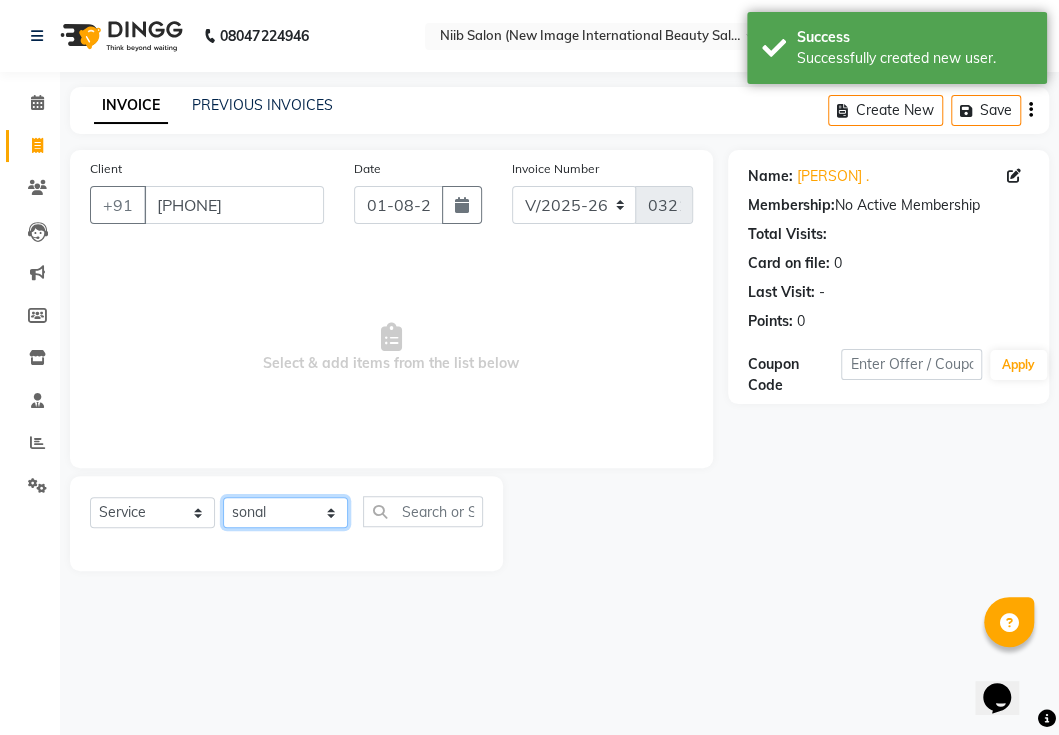 click on "Select Stylist binder  [PERSON]  [PERSON]  [PERSON]  [PERSON] spa beaution [PERSON]  [PERSON]  [PERSON]  [PERSON] [PERSON] [PERSON]" 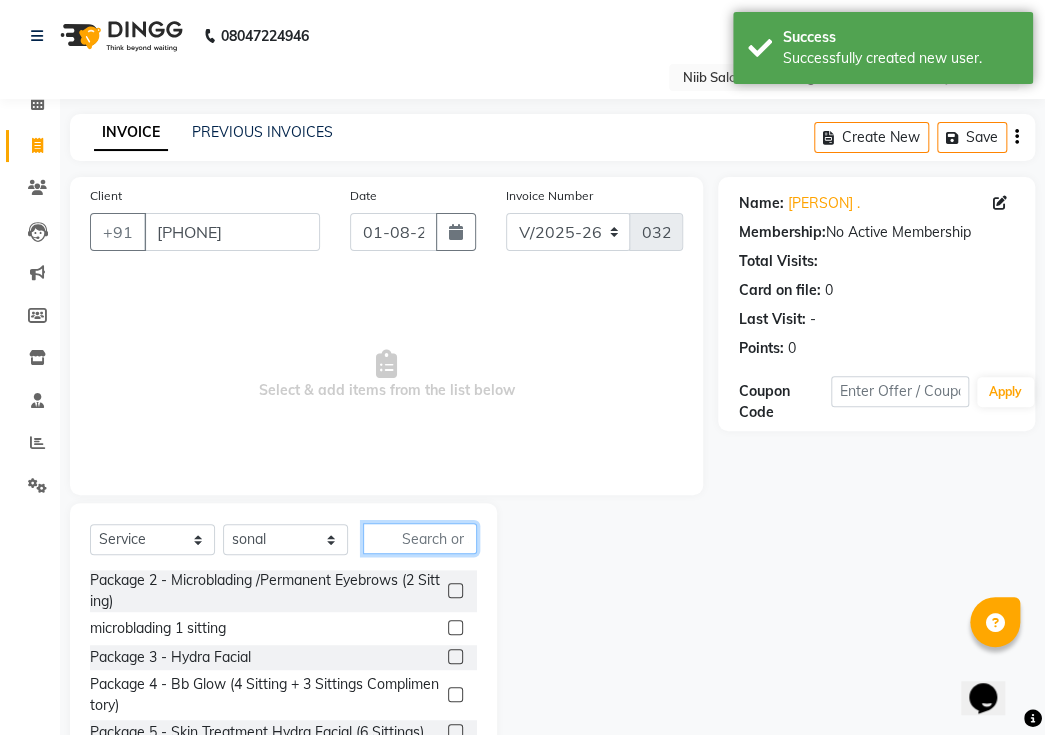 click 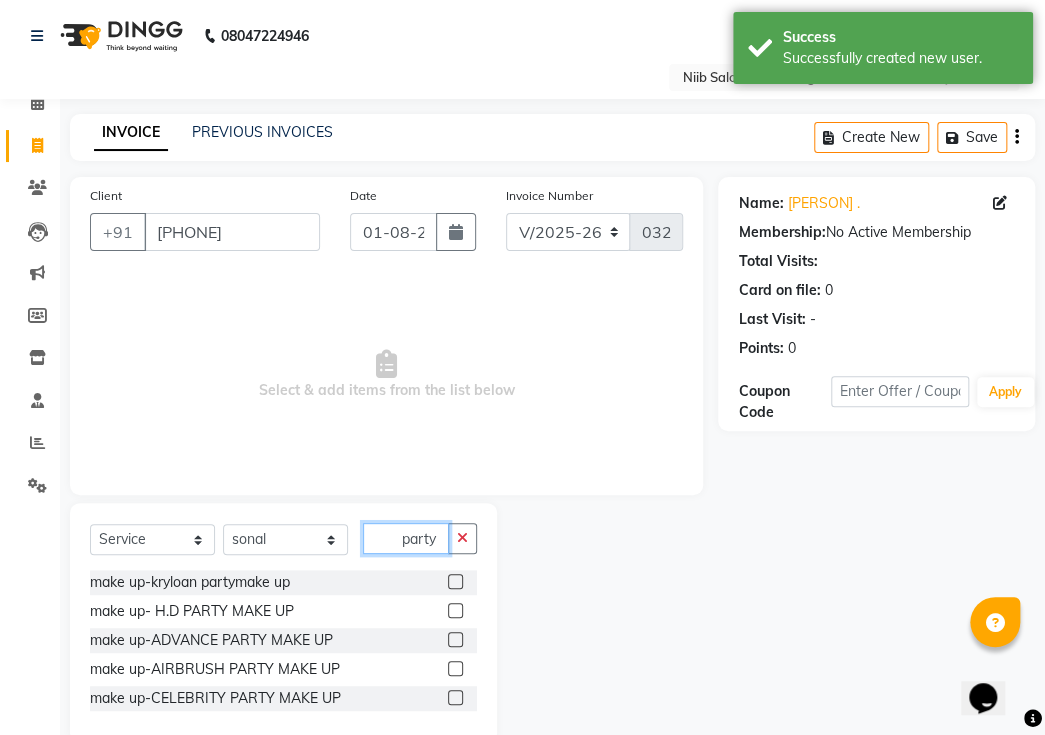type on "party" 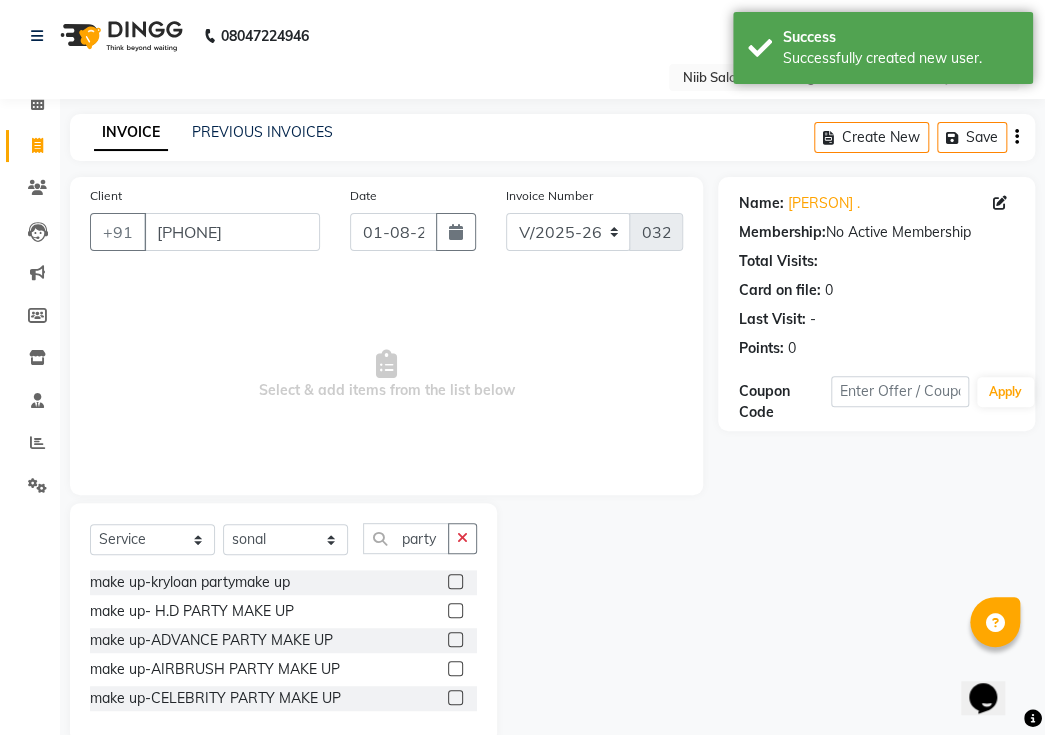 click 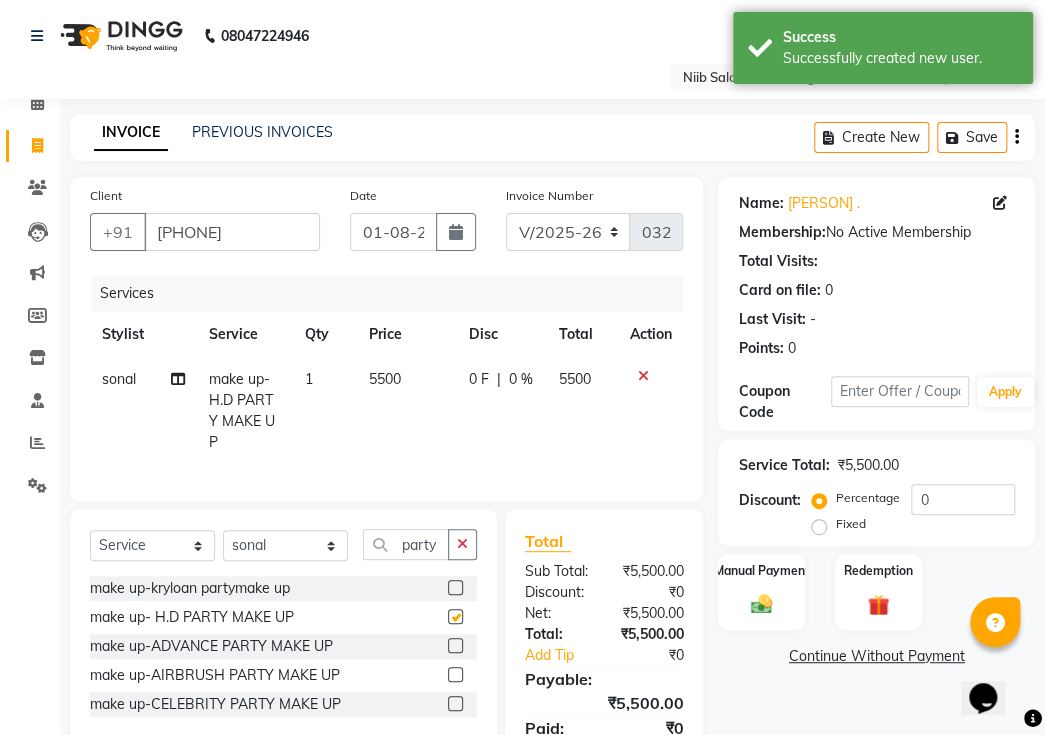 checkbox on "false" 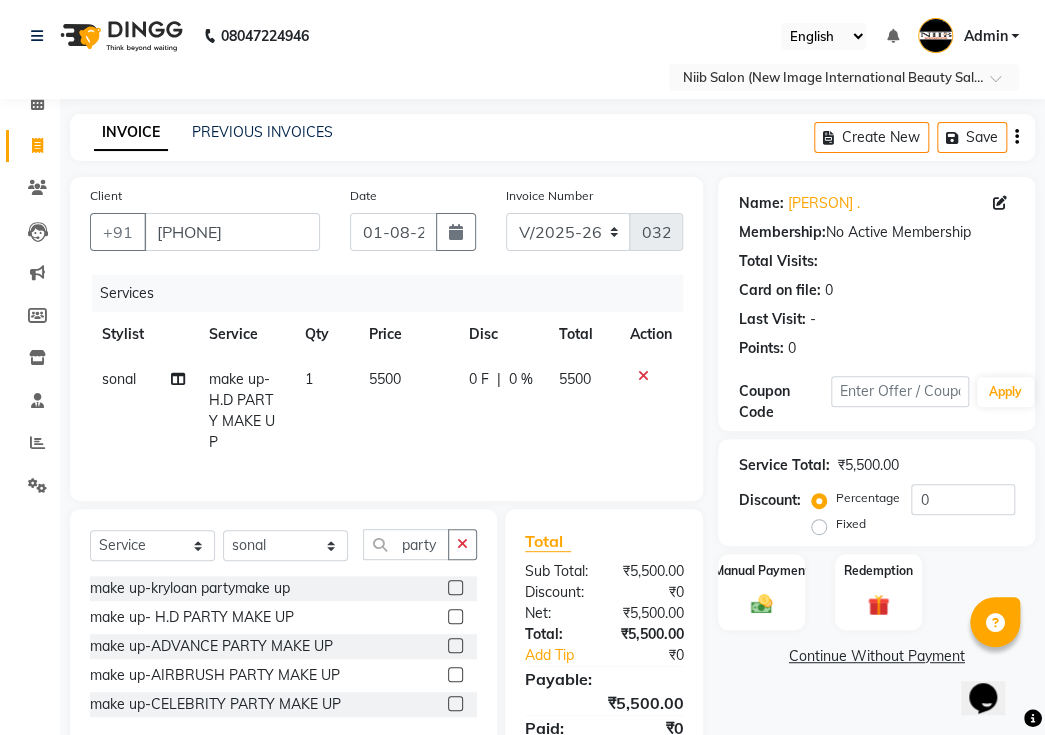 click 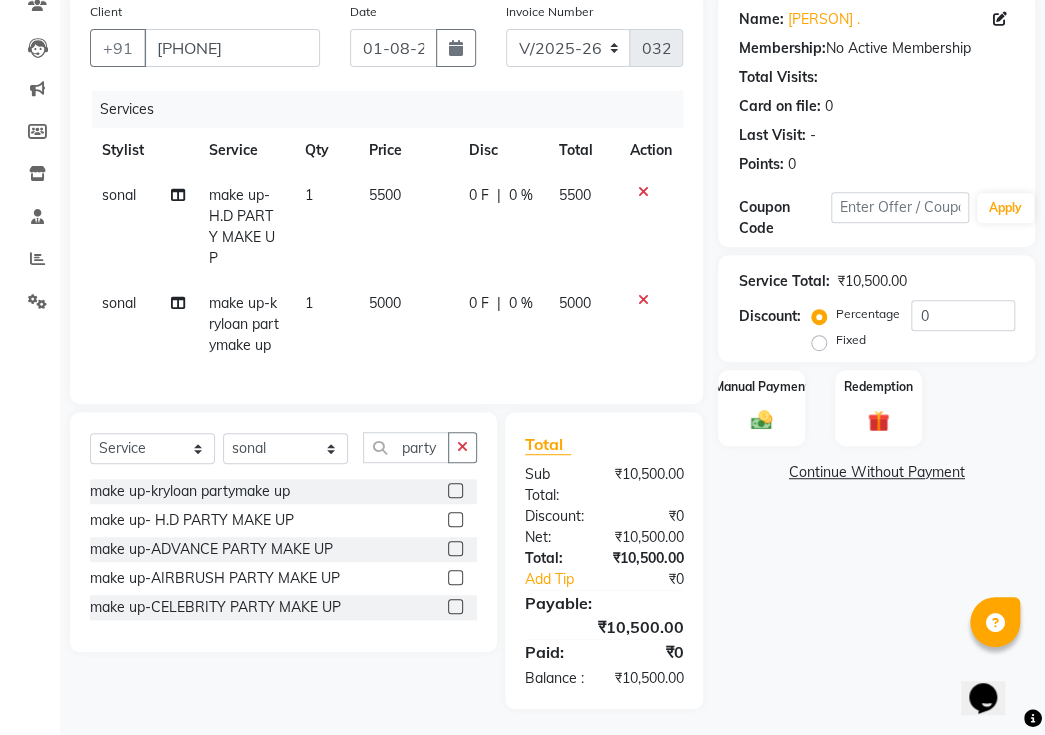 scroll, scrollTop: 195, scrollLeft: 0, axis: vertical 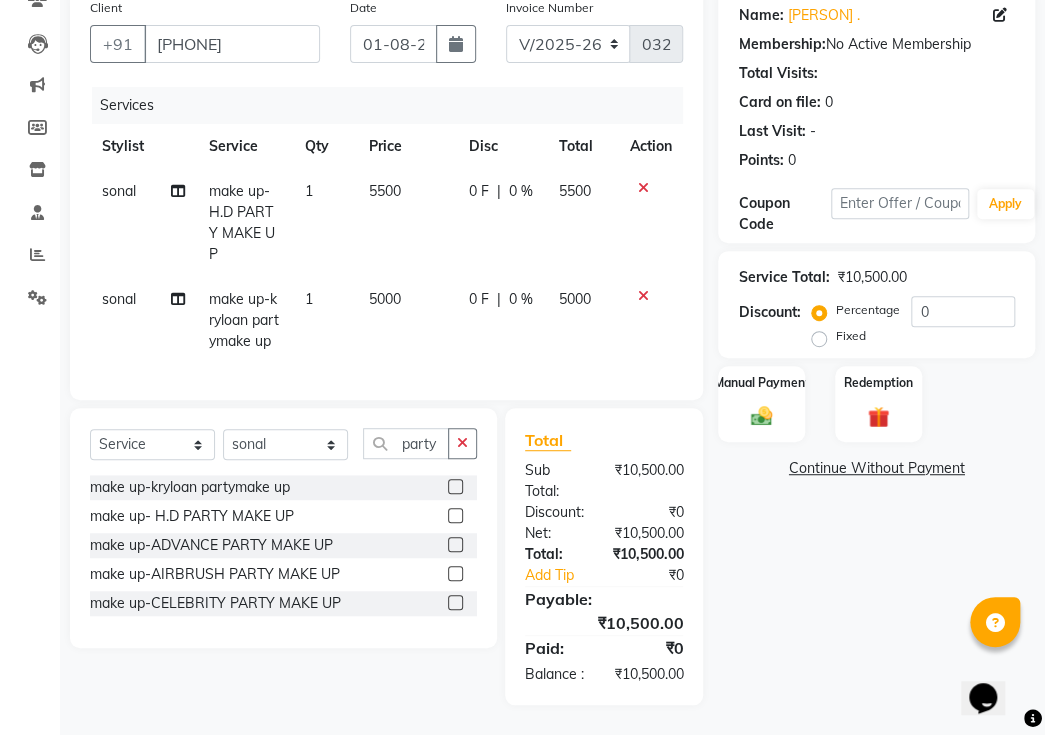 click 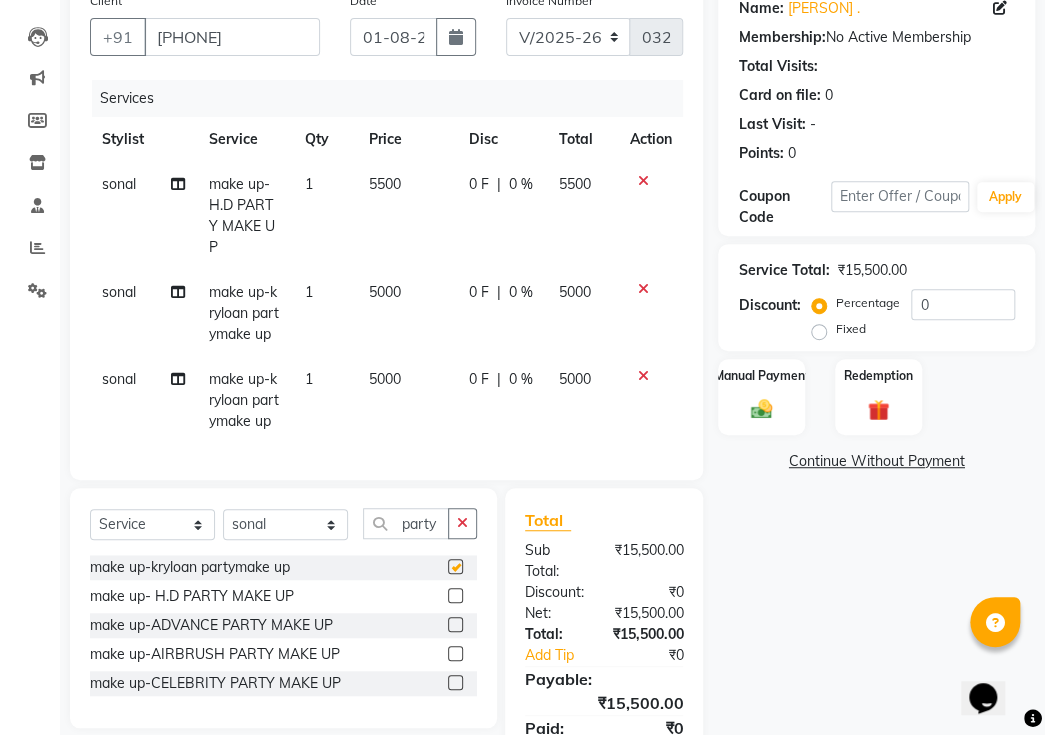 checkbox on "false" 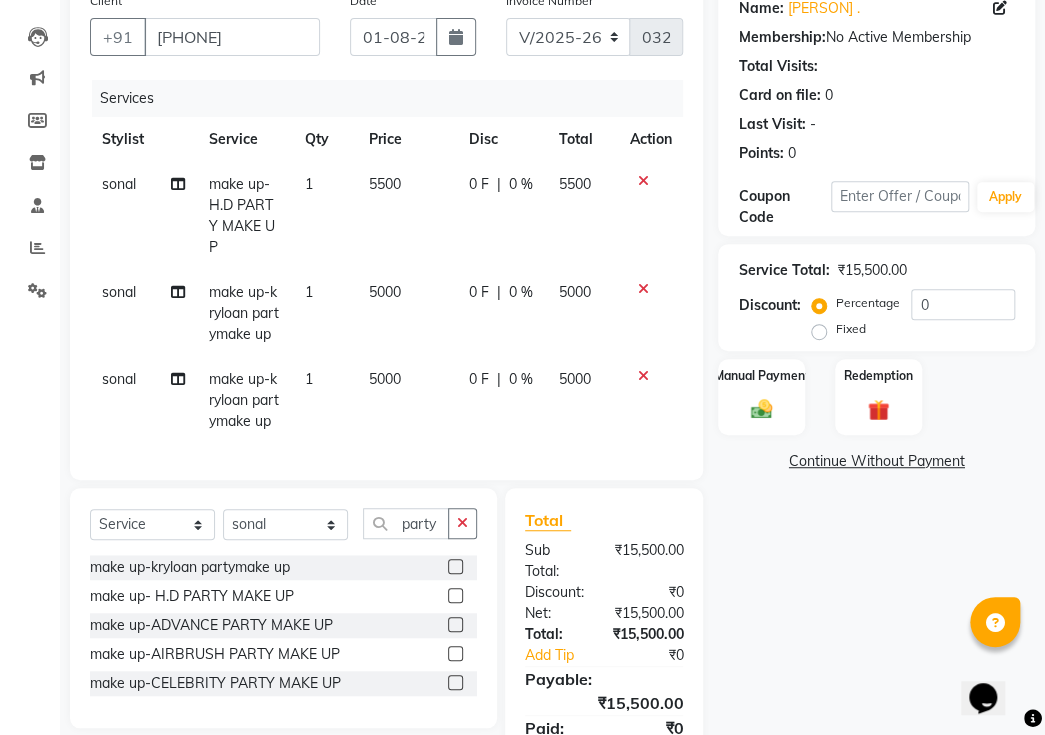 click on "Fixed" 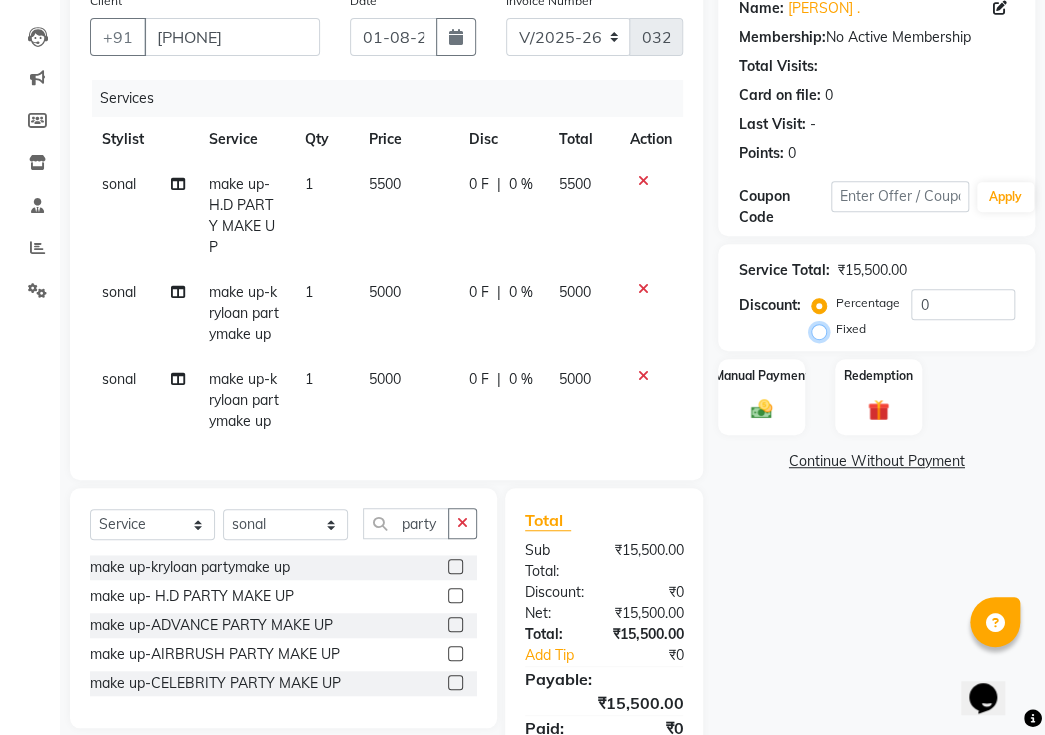 click on "Fixed" at bounding box center (823, 329) 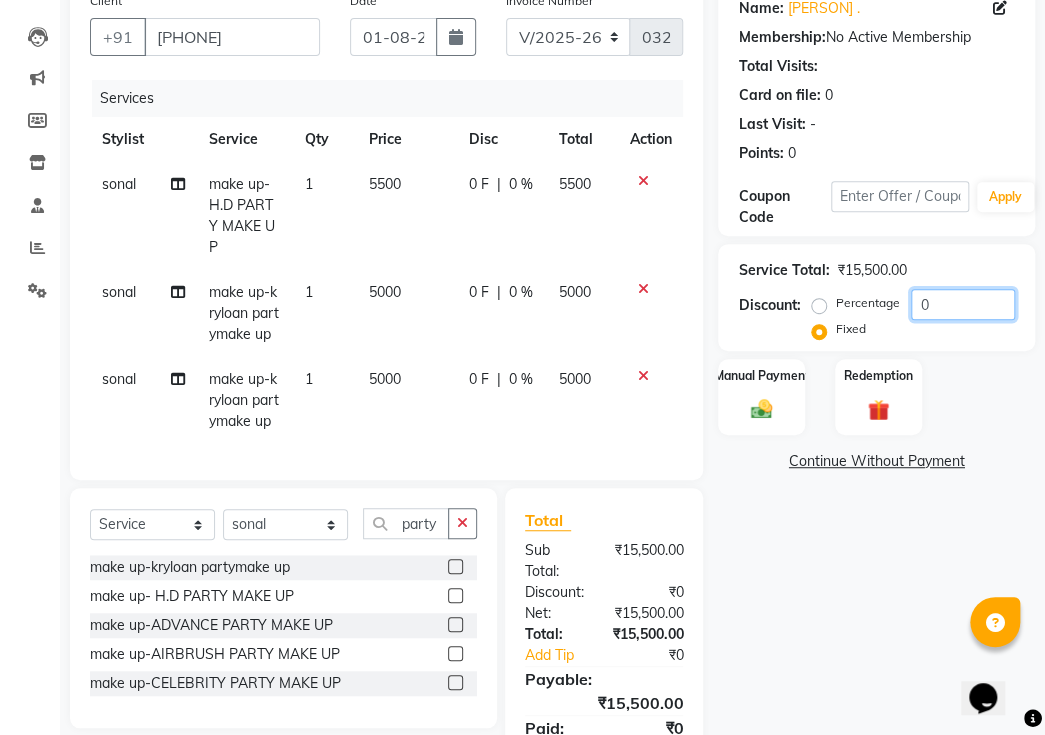 click on "0" 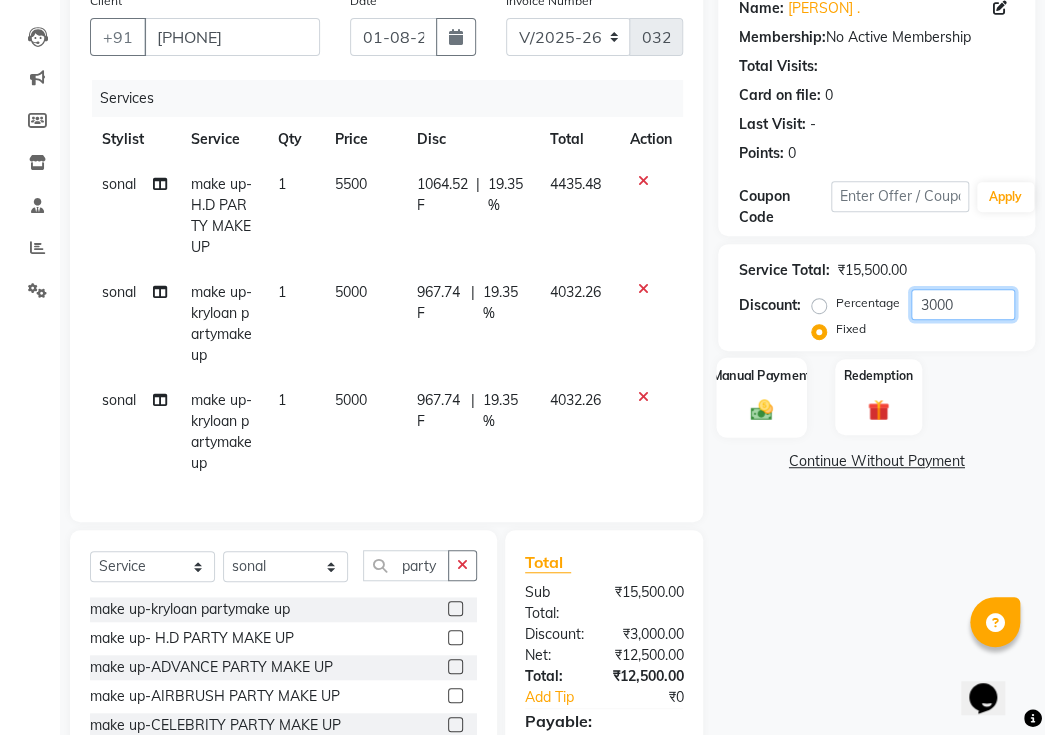 type on "3000" 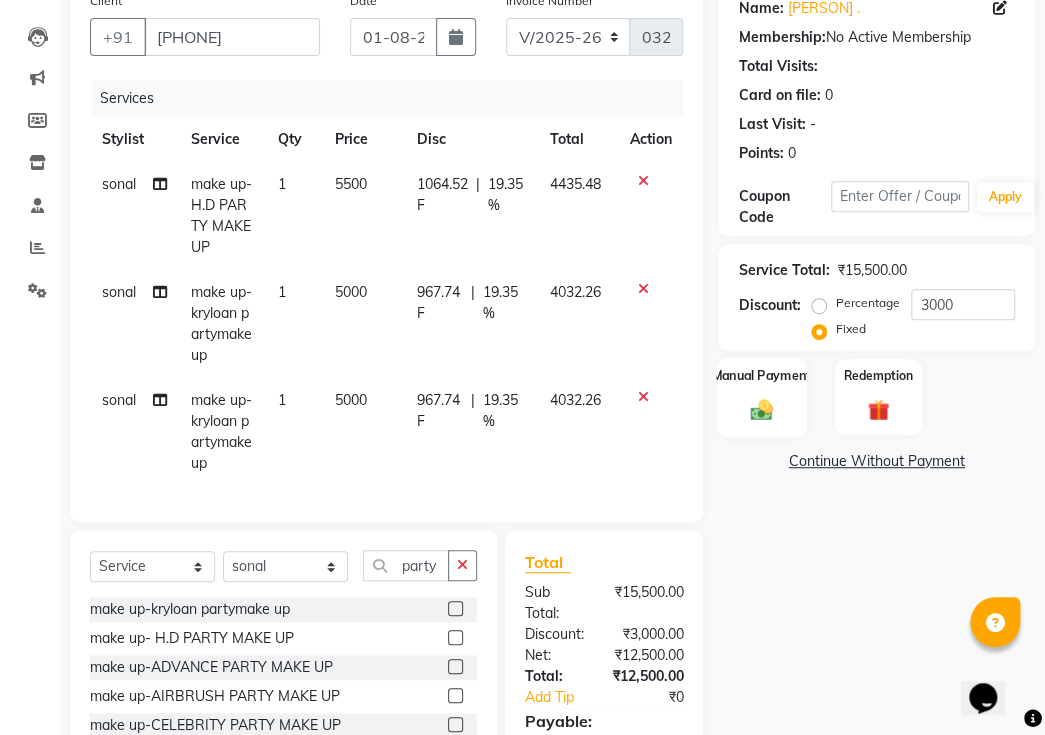 click on "Manual Payment" 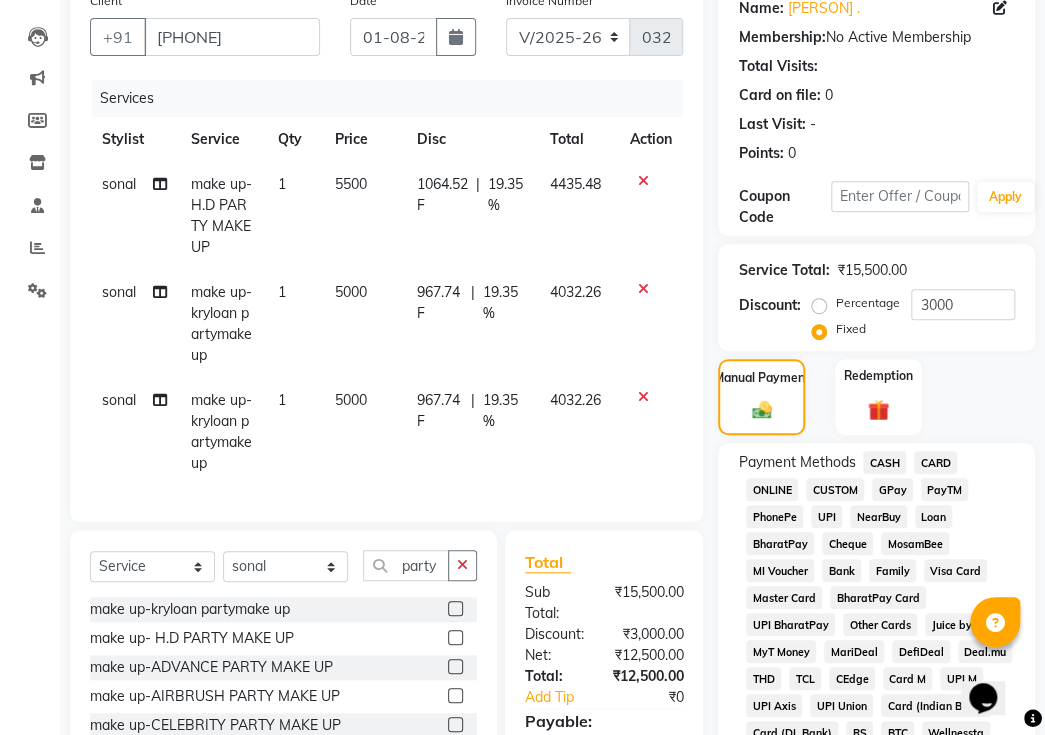 drag, startPoint x: 885, startPoint y: 459, endPoint x: 873, endPoint y: 468, distance: 15 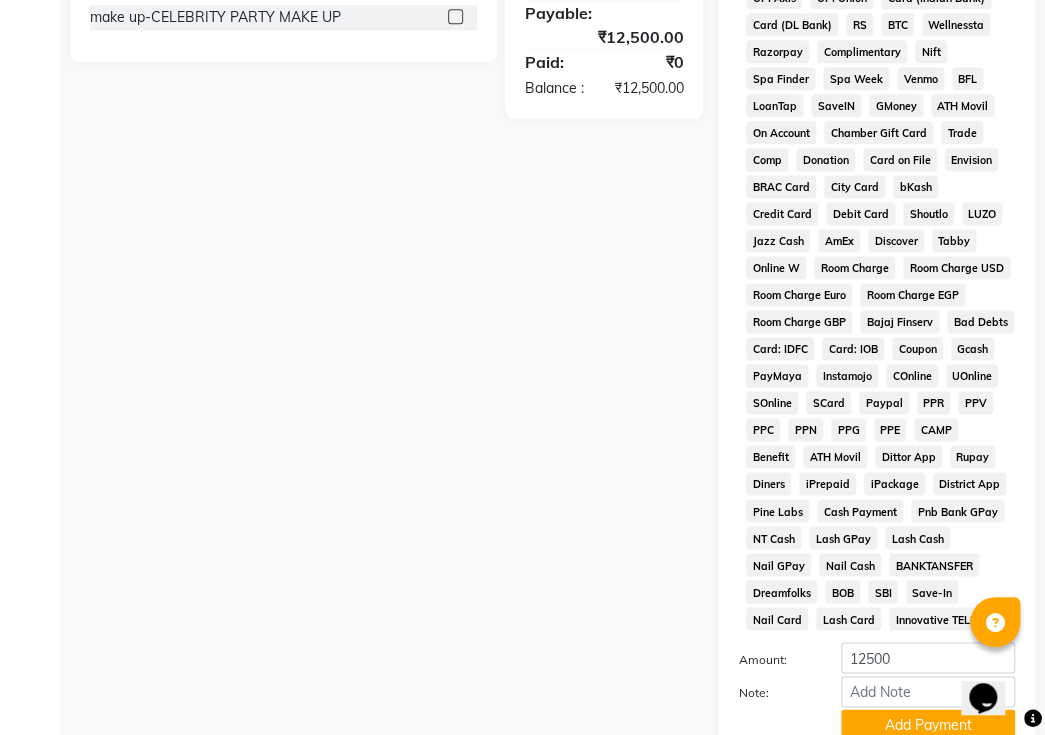 scroll, scrollTop: 1060, scrollLeft: 0, axis: vertical 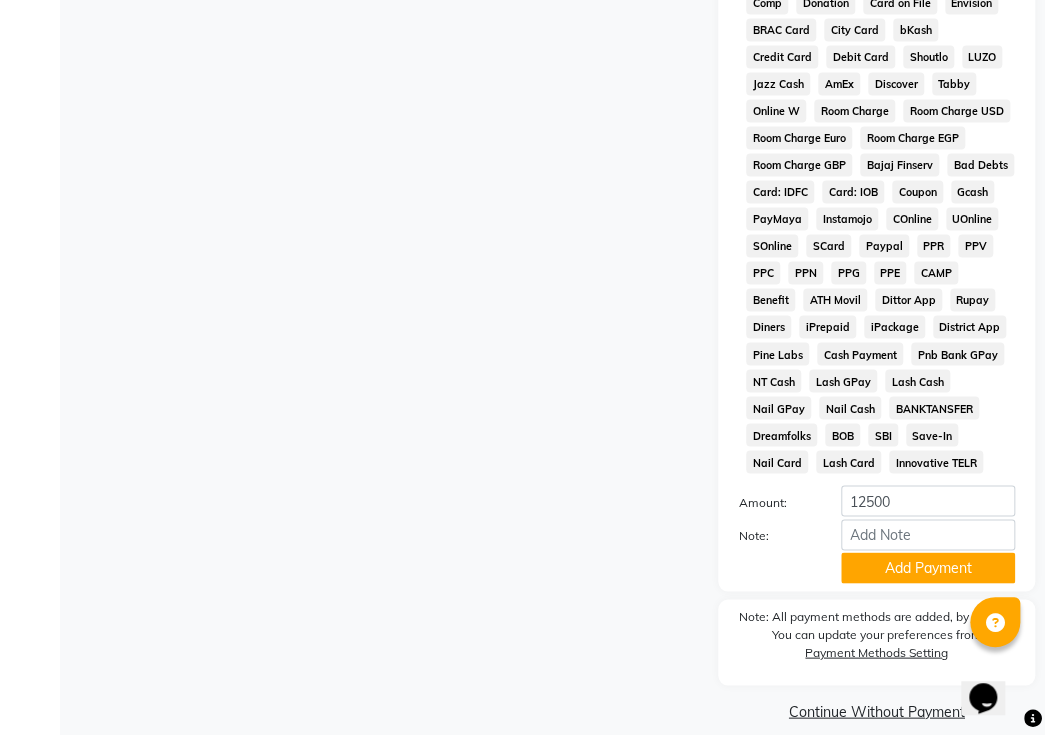 click on "Add Payment" 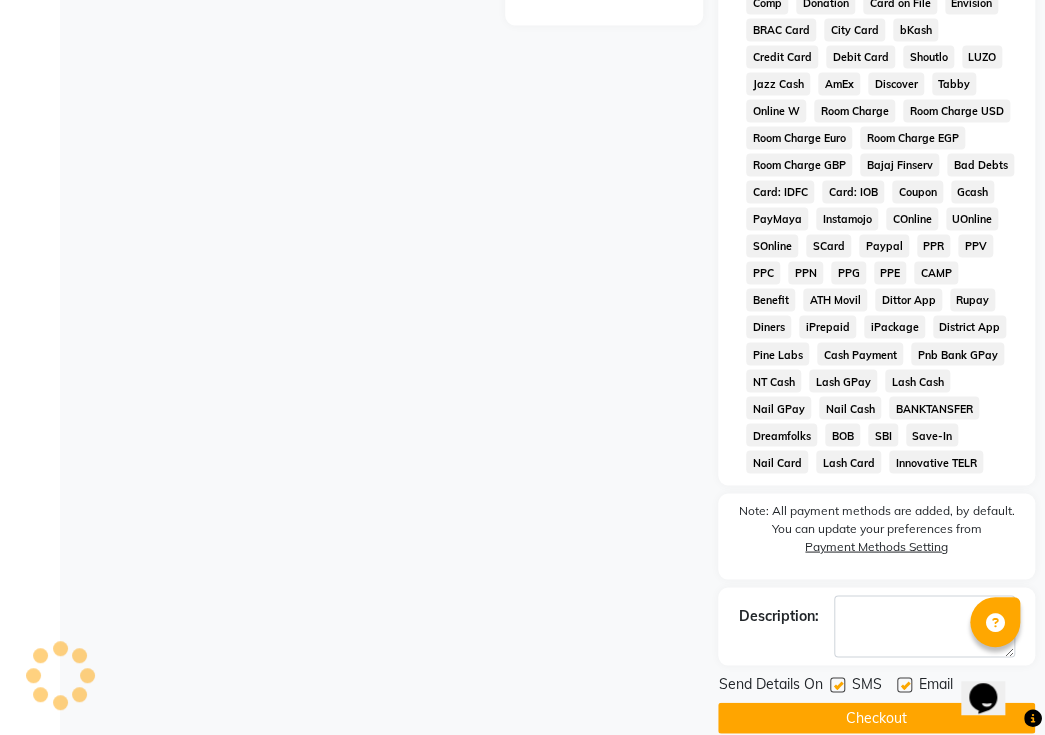 click 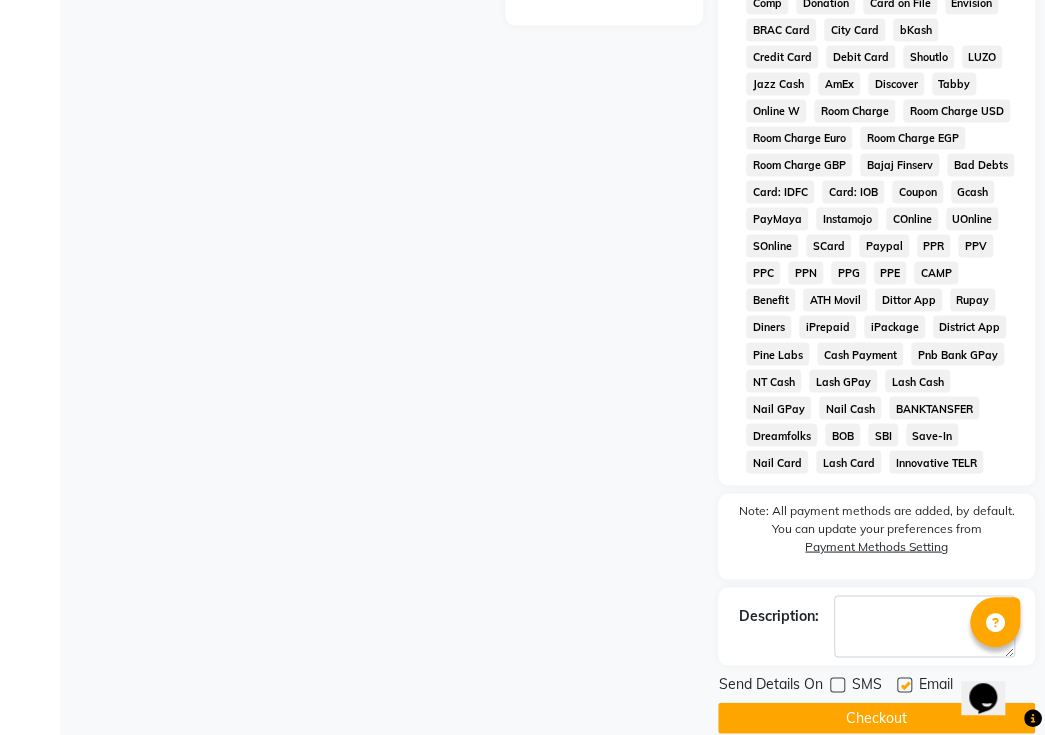 click 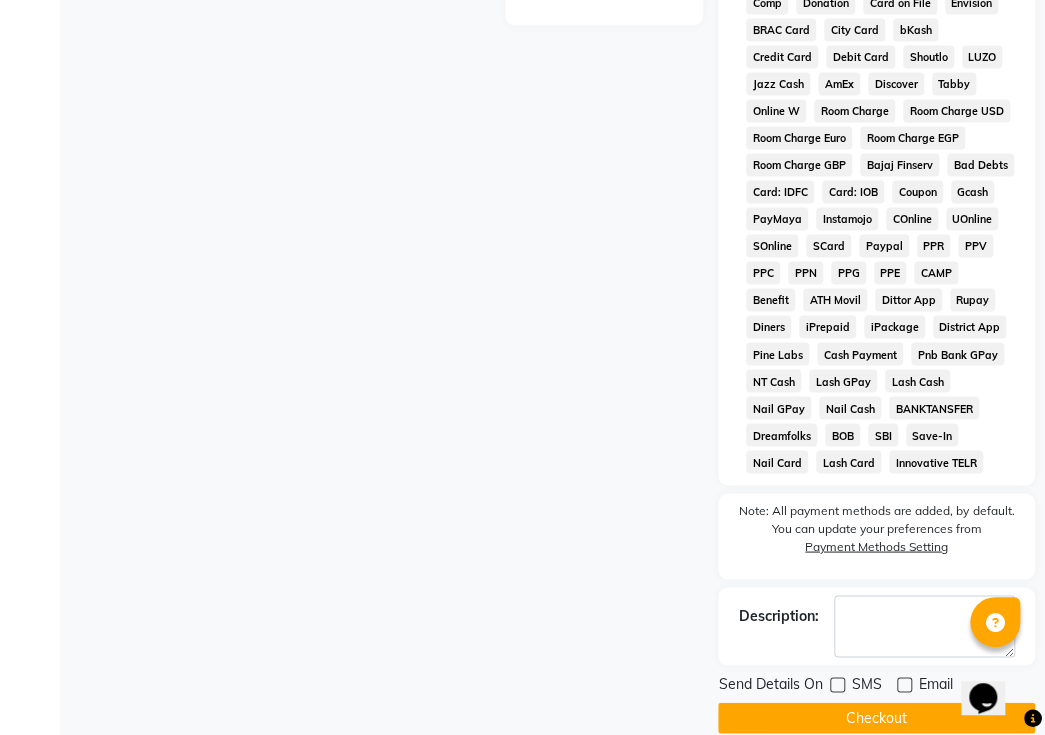 click on "Checkout" 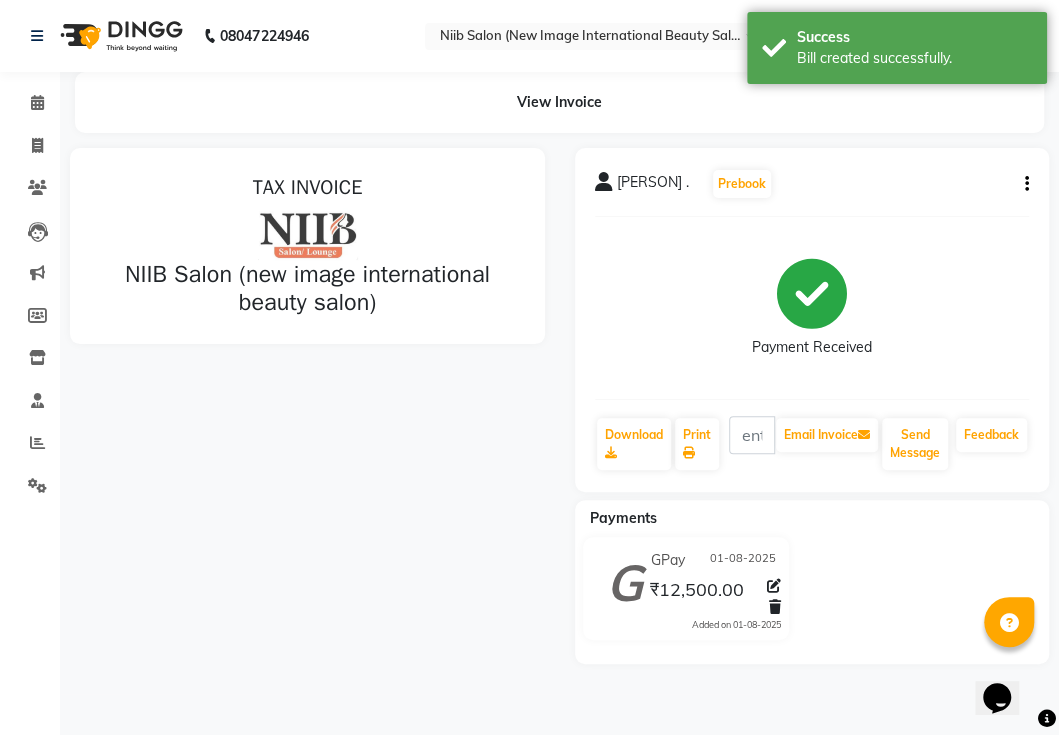 scroll, scrollTop: 0, scrollLeft: 0, axis: both 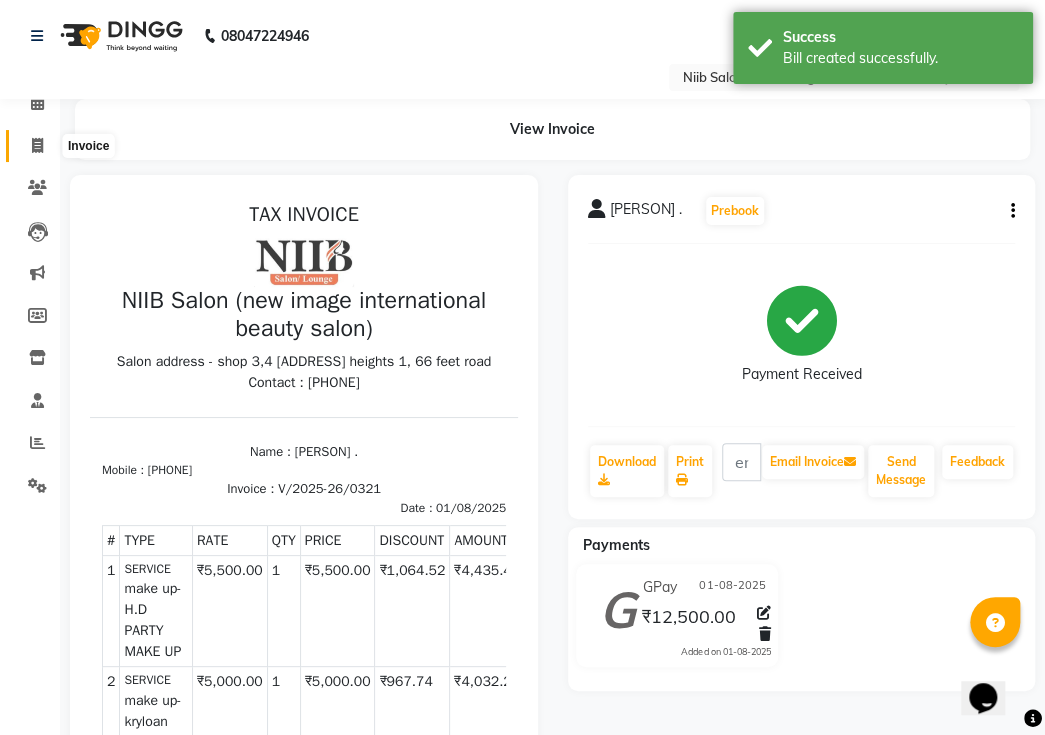 click 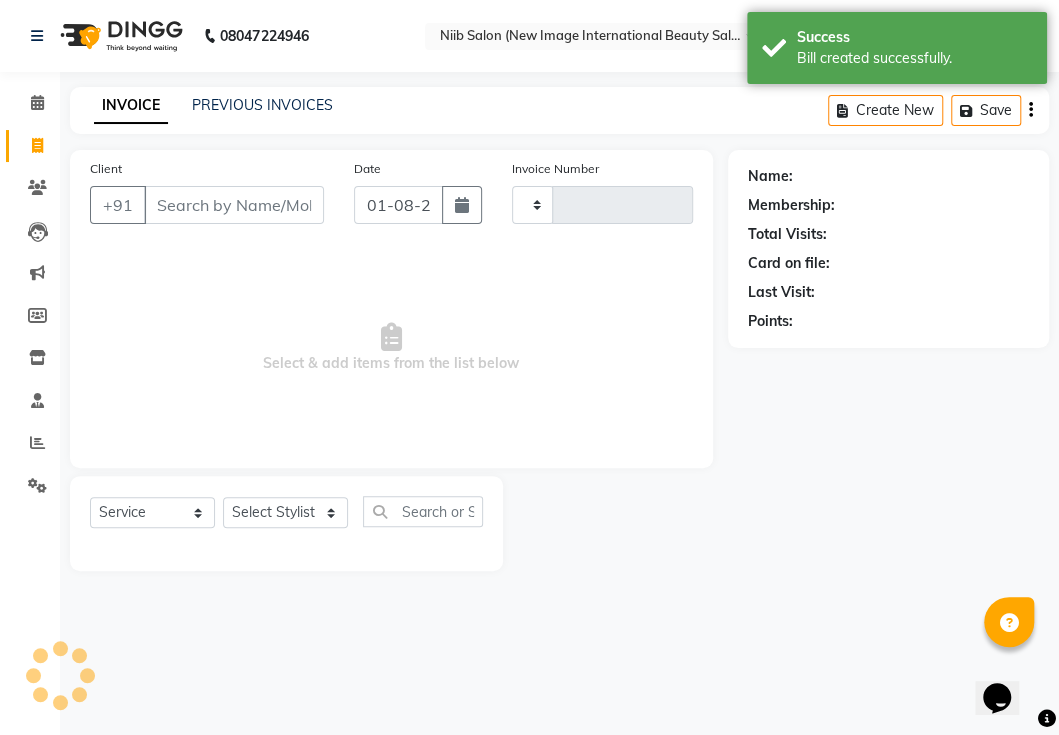 type on "0322" 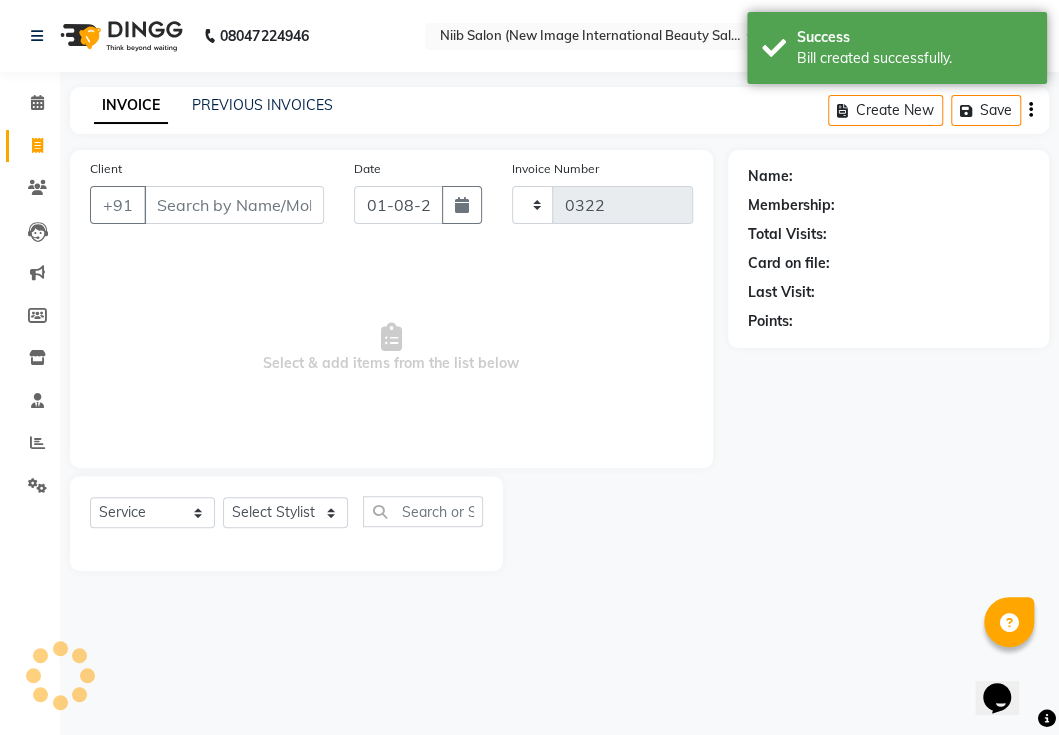 select on "5739" 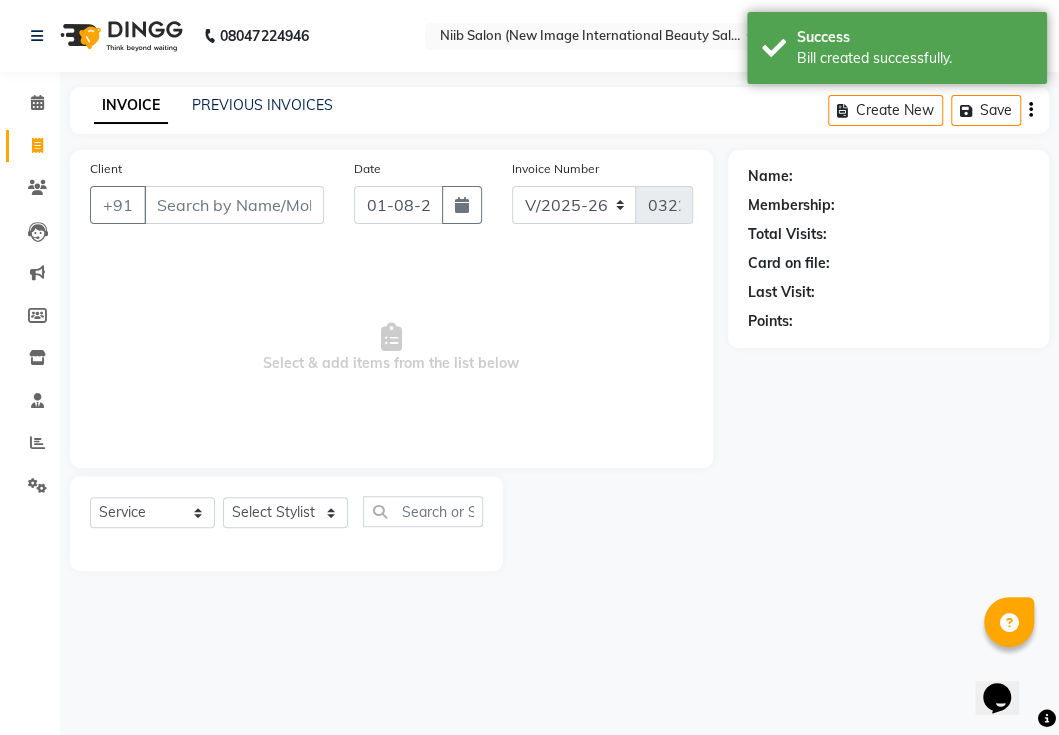select on "P" 